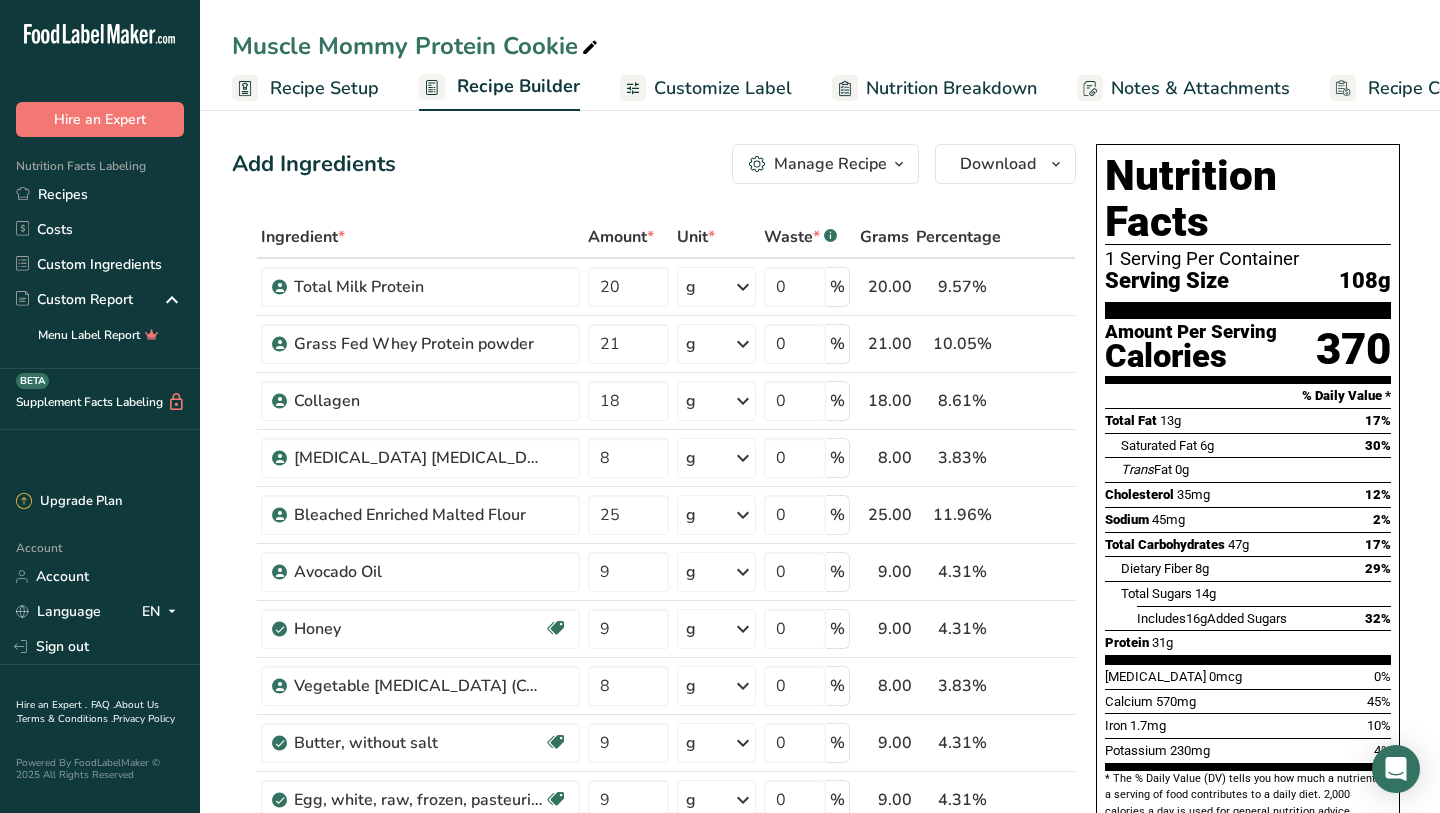 scroll, scrollTop: 19, scrollLeft: 0, axis: vertical 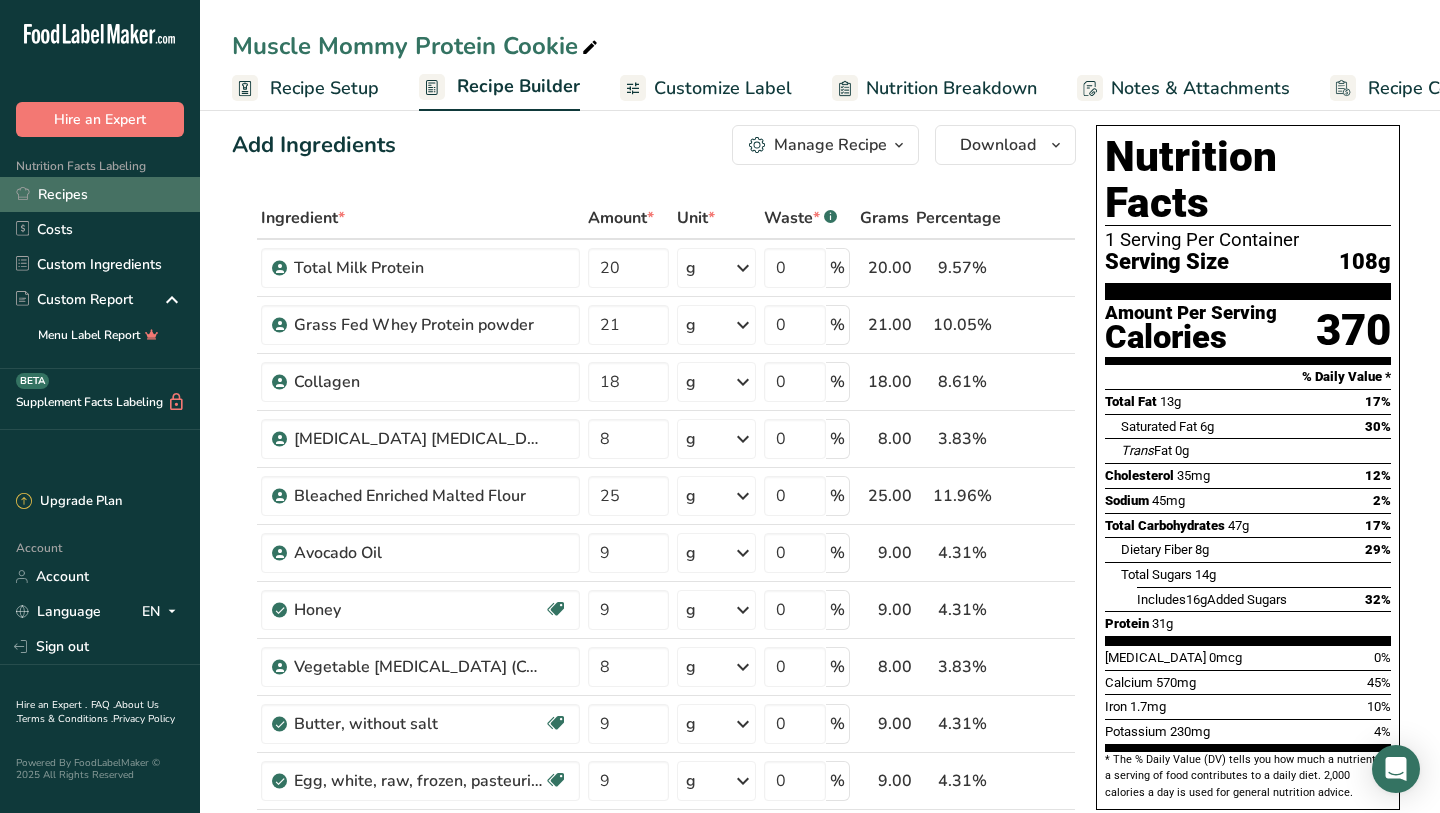 click on "Recipes" at bounding box center (100, 194) 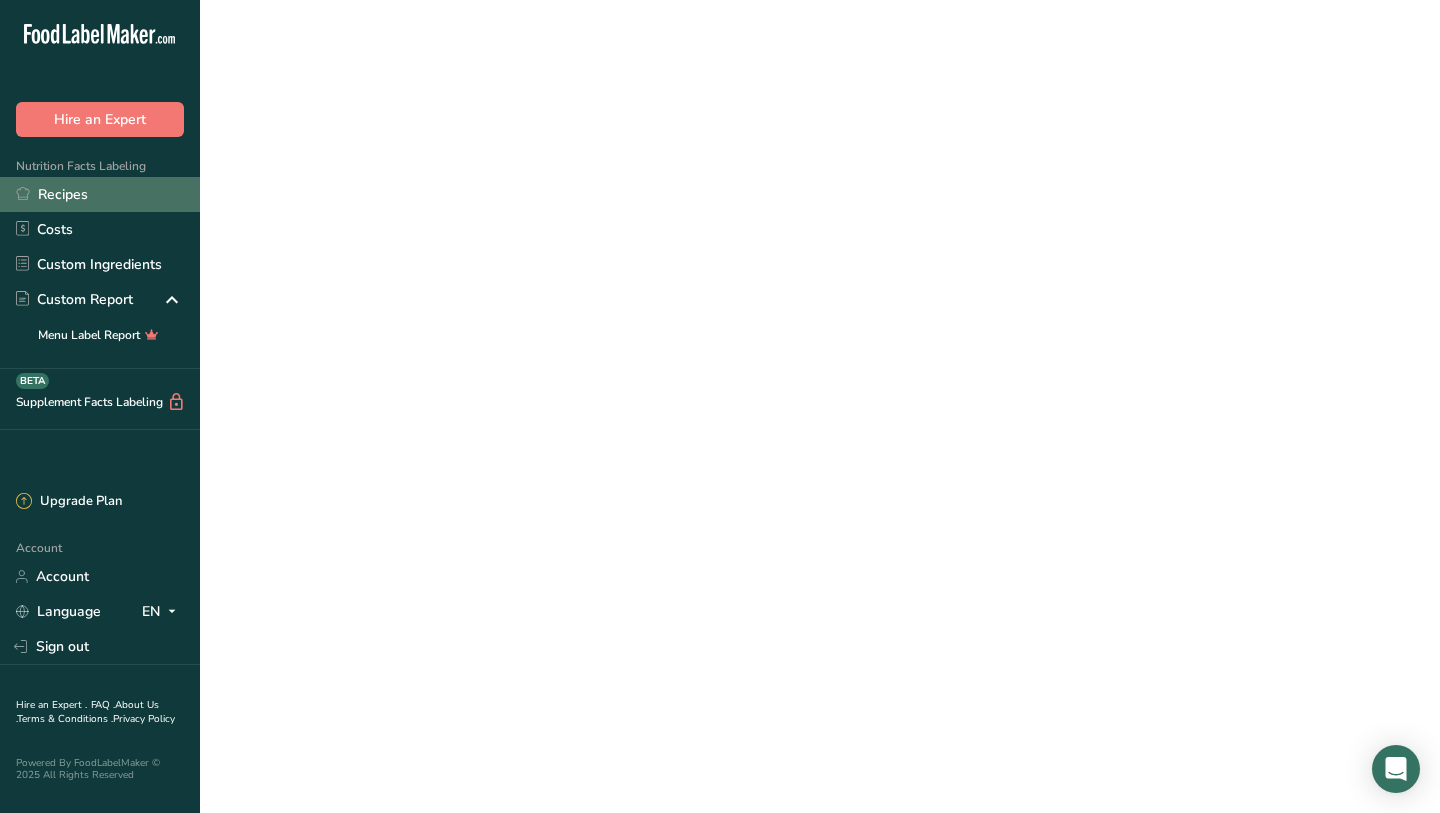 scroll, scrollTop: 0, scrollLeft: 0, axis: both 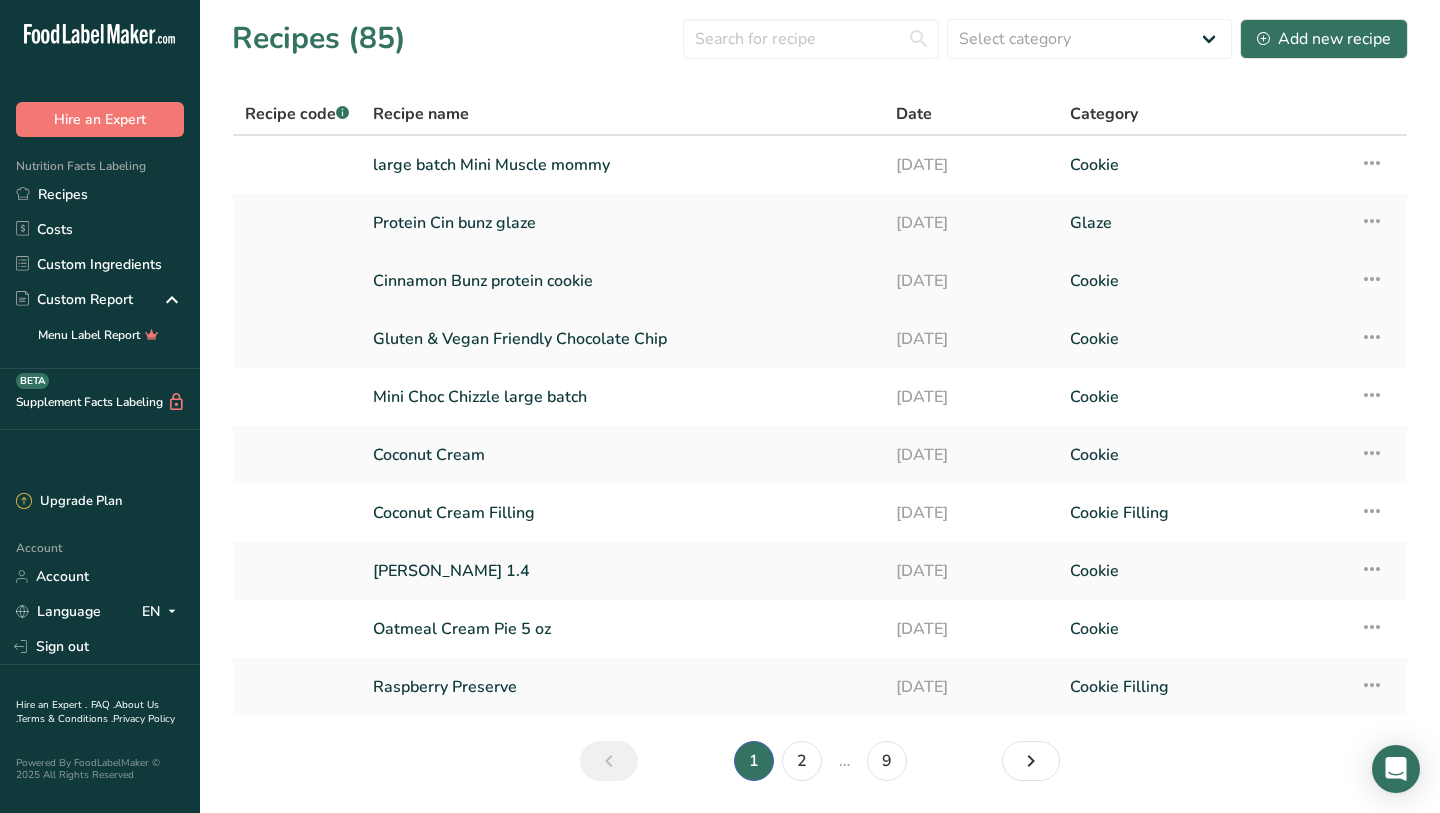 click on "Cinnamon Bunz protein cookie" at bounding box center [622, 281] 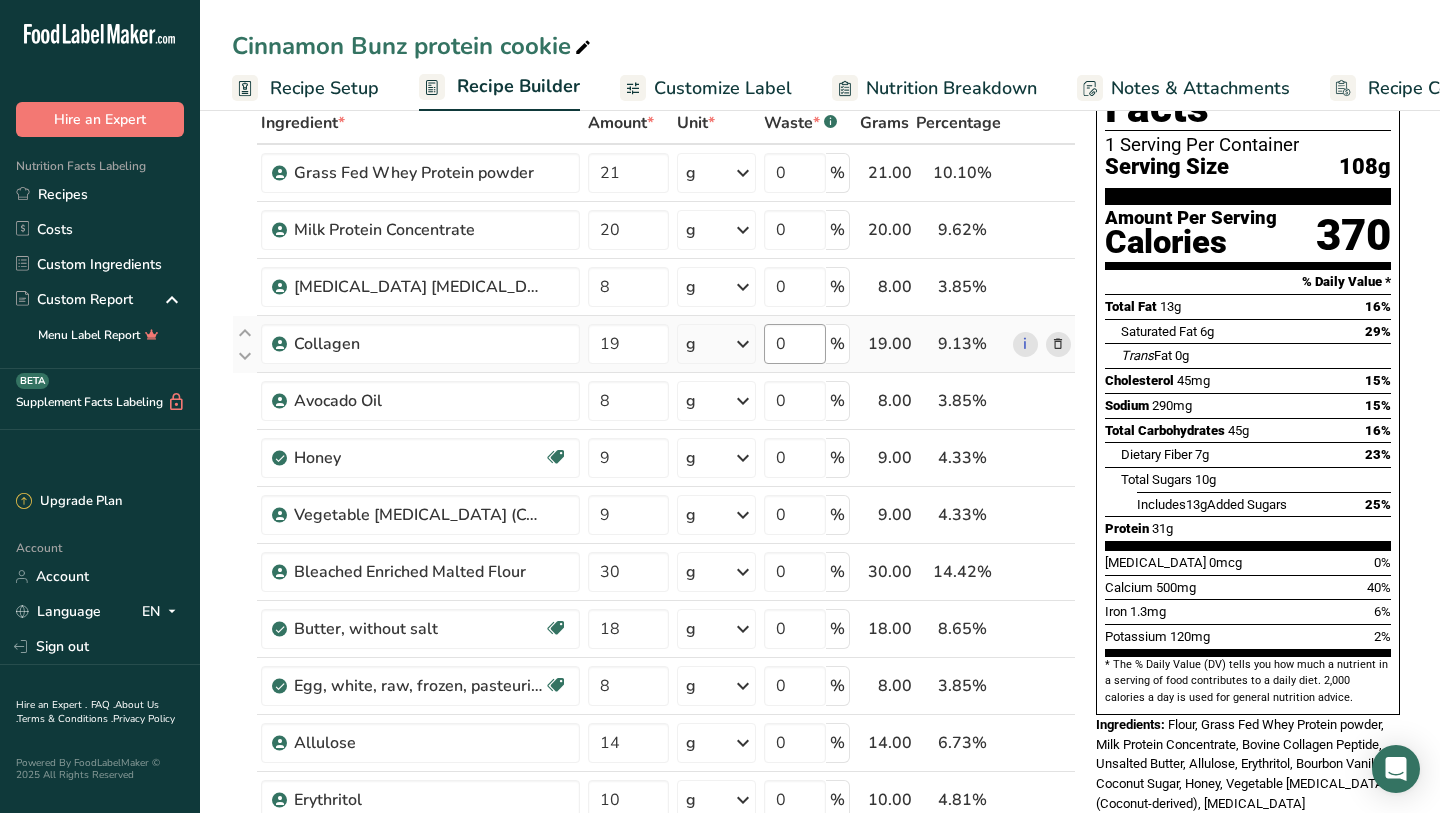 scroll, scrollTop: 119, scrollLeft: 0, axis: vertical 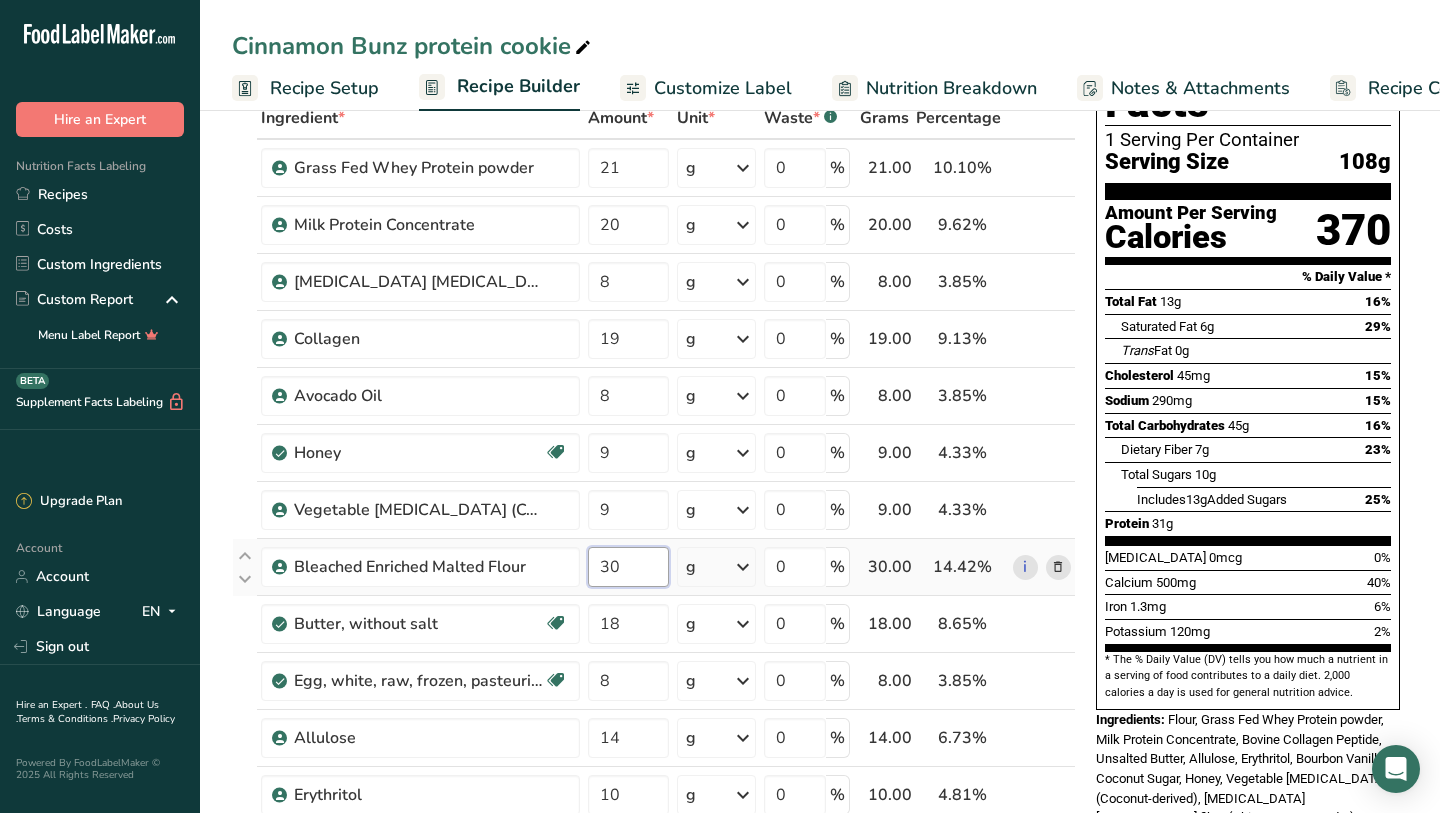 click on "30" at bounding box center [628, 567] 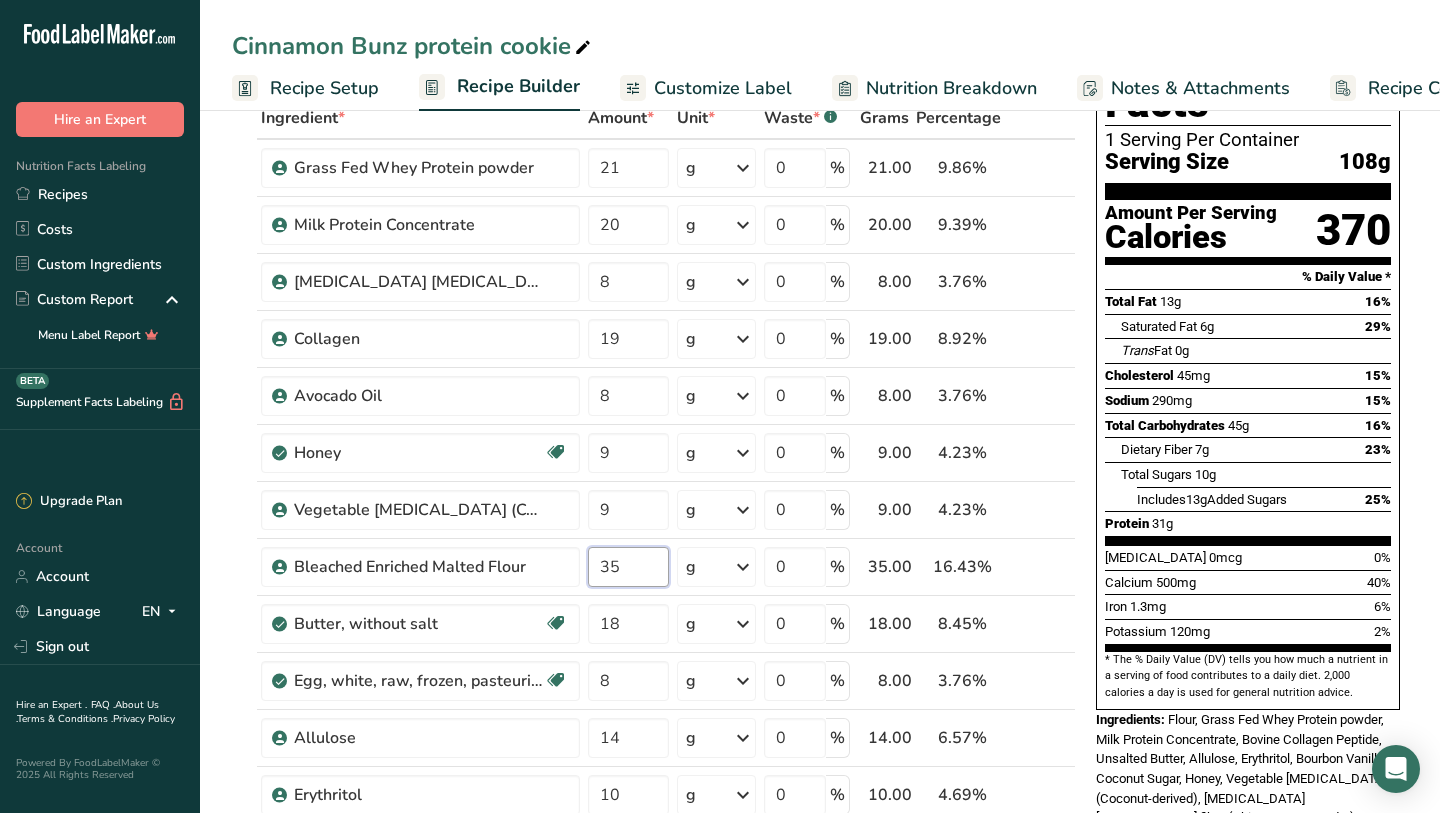 type on "35" 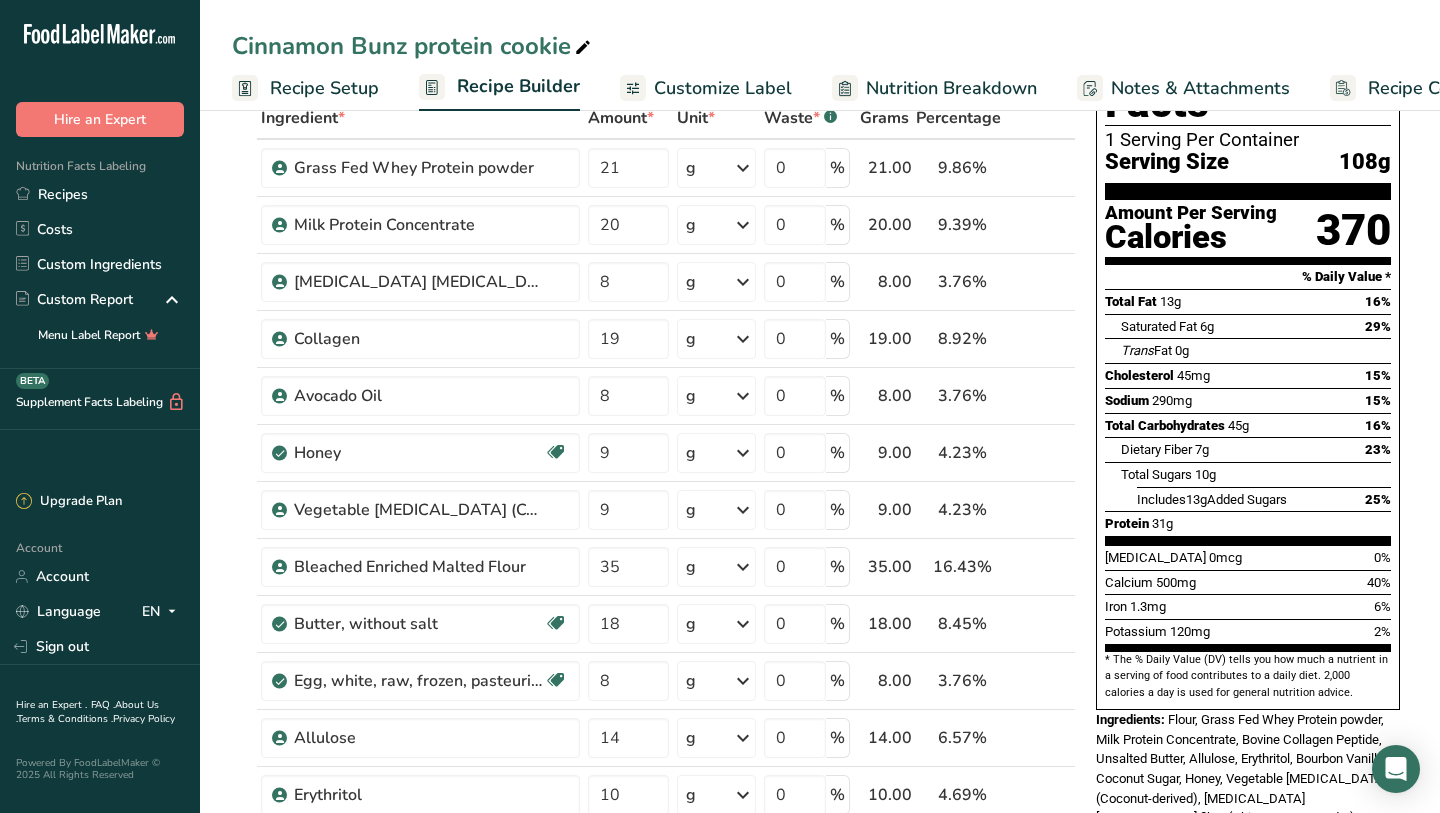 click on "Potassium
120mg
2%" at bounding box center (1248, 631) 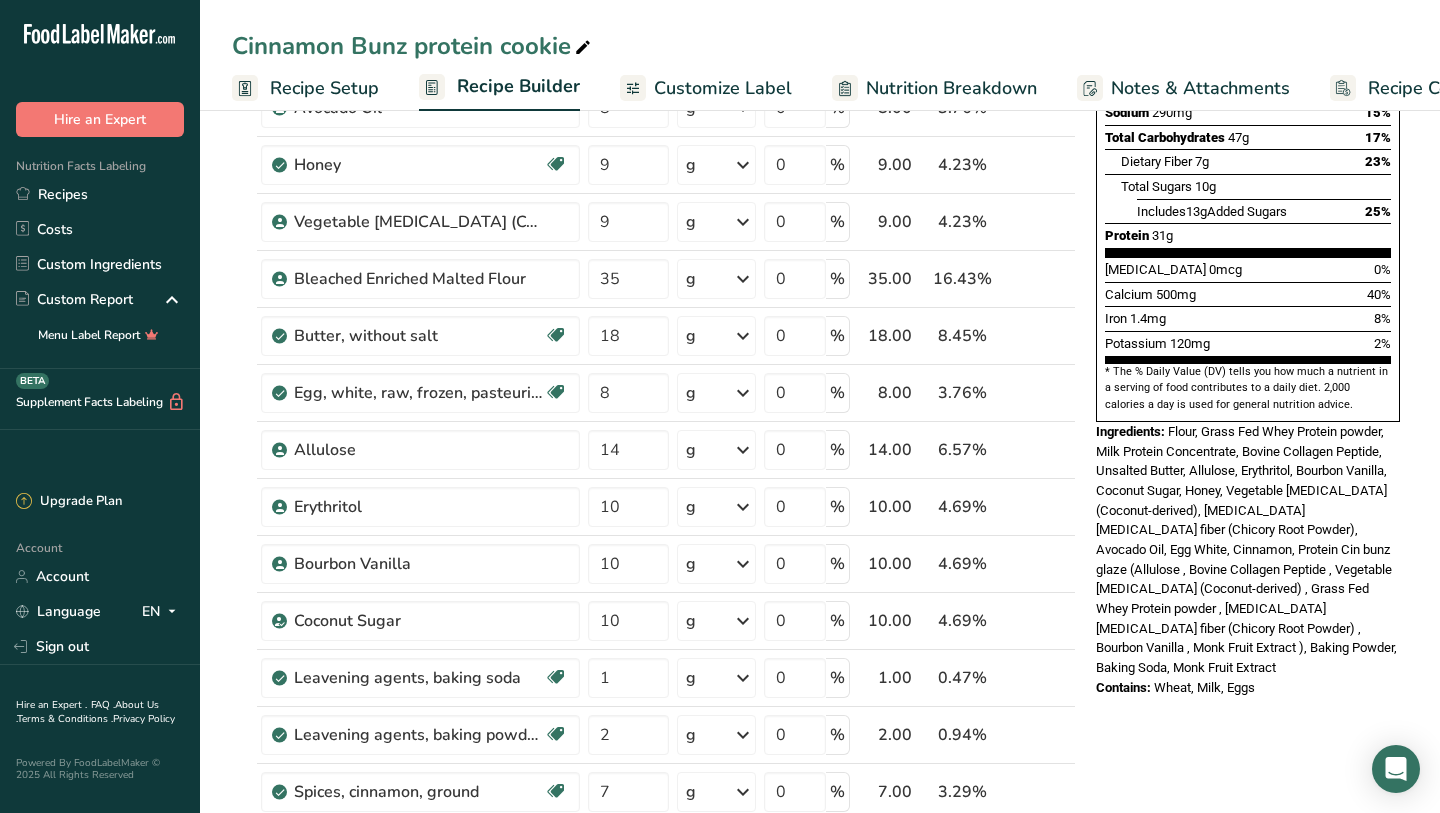scroll, scrollTop: 423, scrollLeft: 0, axis: vertical 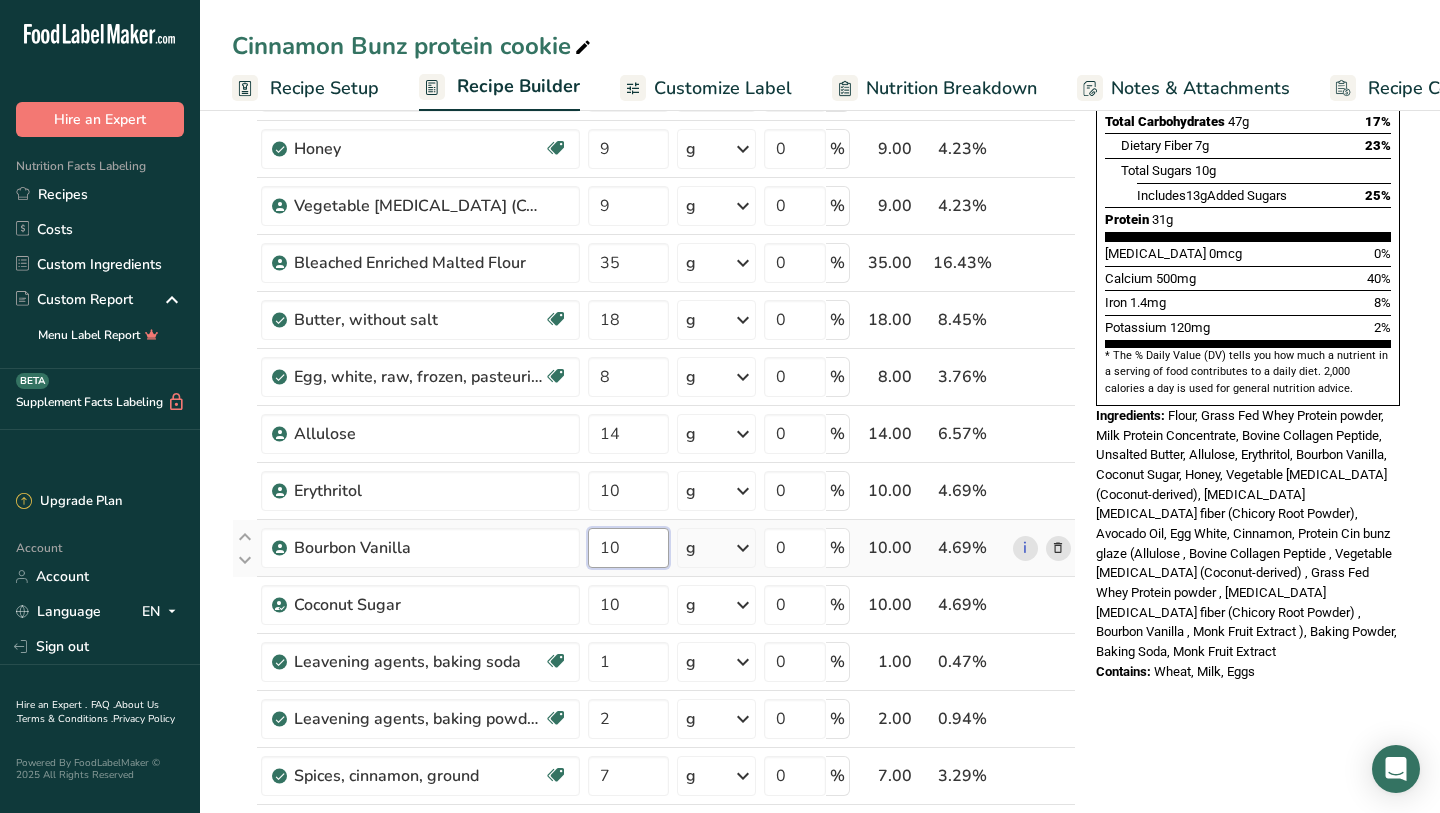 click on "10" at bounding box center [628, 548] 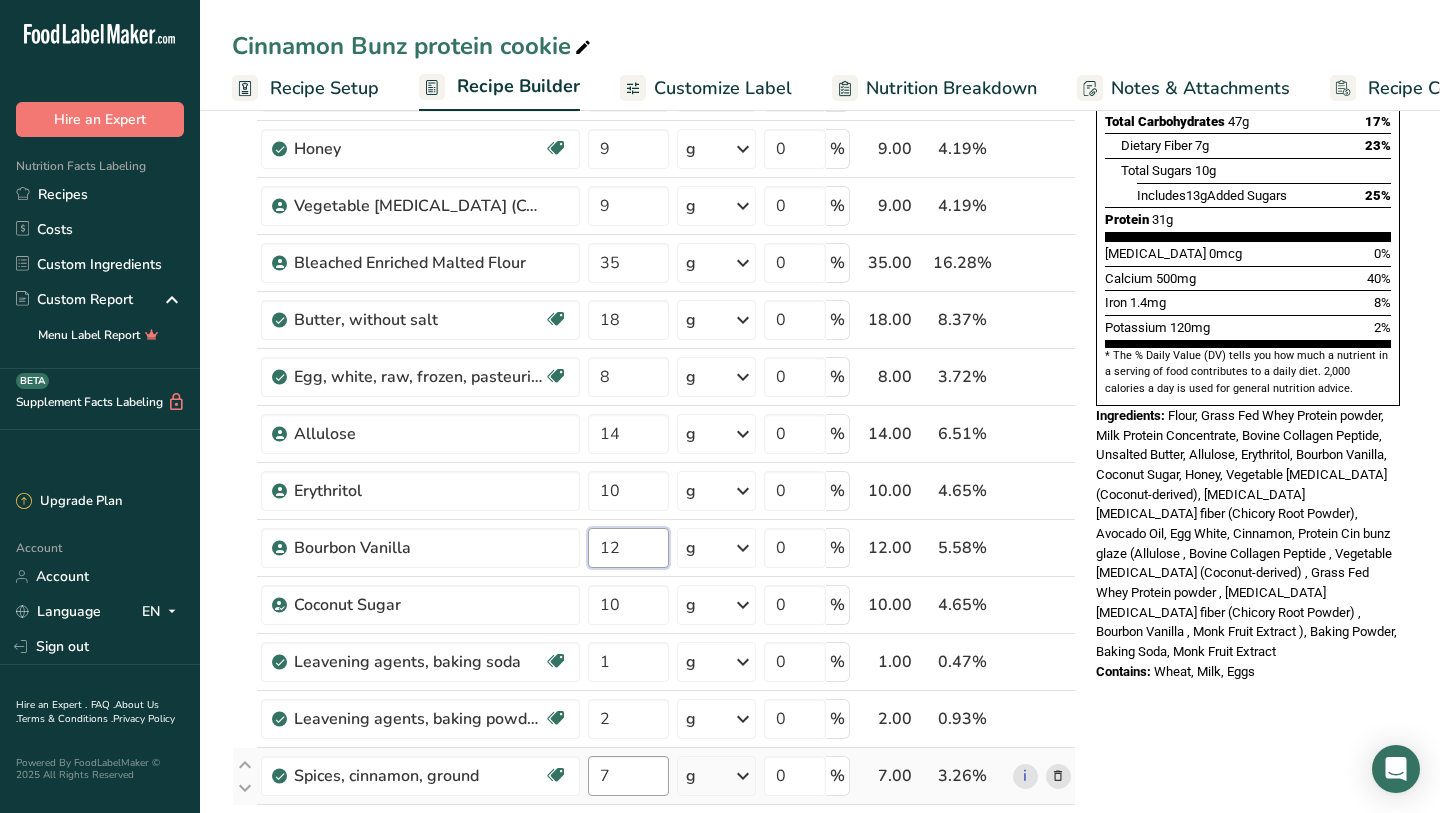 type on "12" 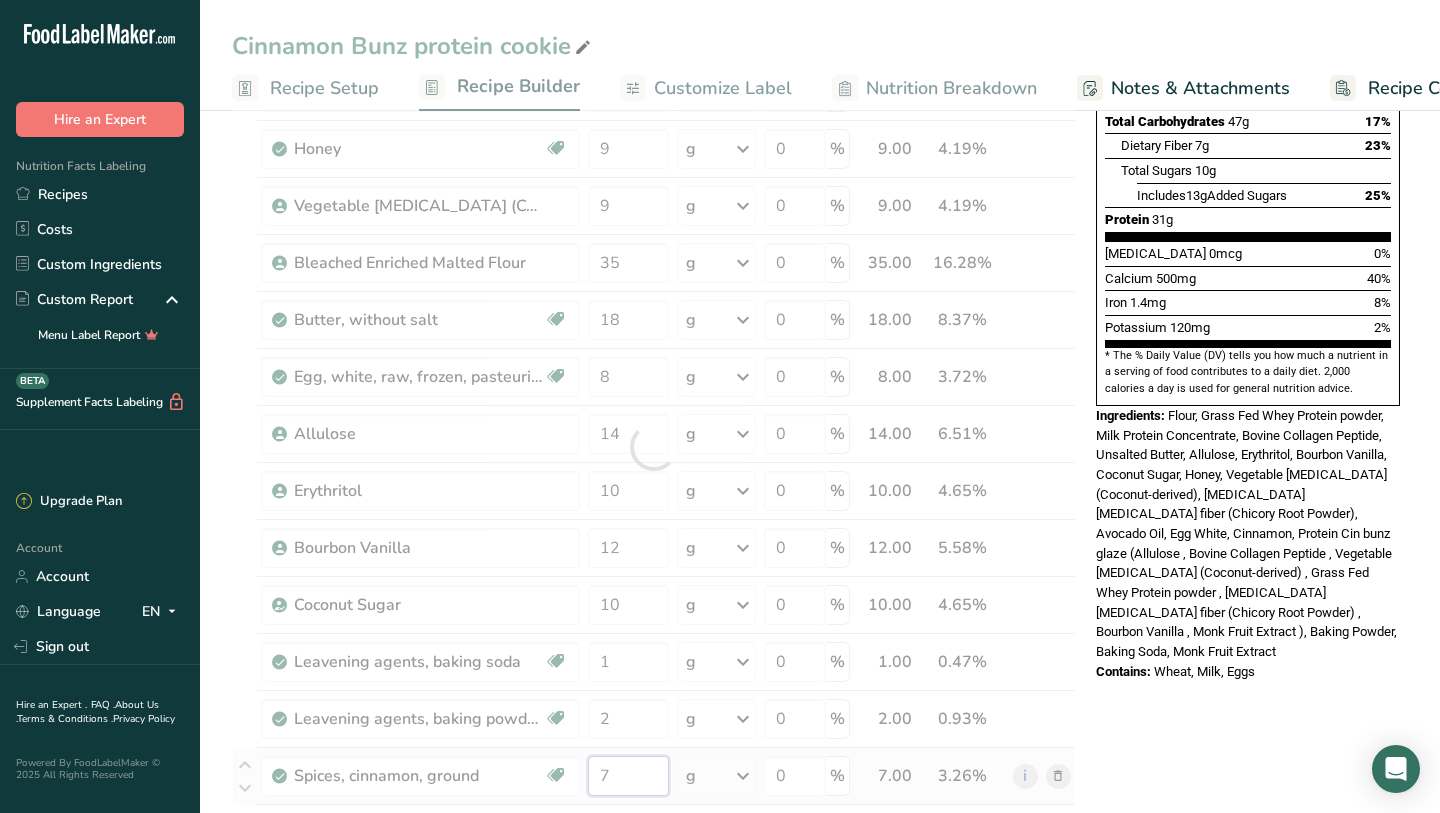 click on "Ingredient *
Amount *
Unit *
Waste *   .a-a{fill:#347362;}.b-a{fill:#fff;}          Grams
Percentage
Grass Fed Whey Protein powder
21
g
Weight Units
g
kg
mg
See more
Volume Units
l
mL
fl oz
See more
0
%
21.00
9.77%
i
Milk Protein Concentrate
20
g
Weight Units
g
kg
mg
See more
Volume Units
l
mL
fl oz
See more
0
%
20.00
9.30%
i
8" at bounding box center [654, 447] 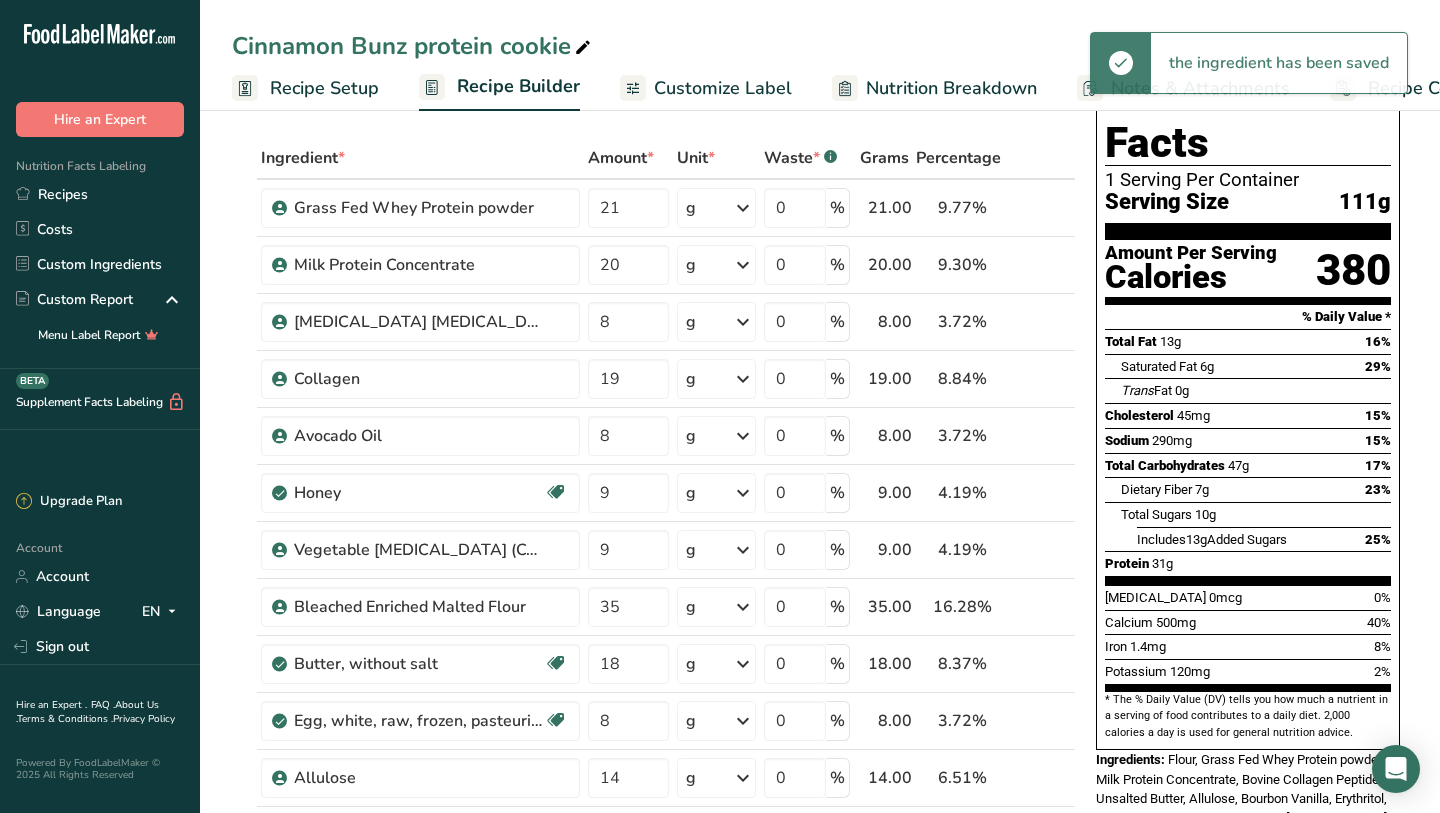 scroll, scrollTop: 74, scrollLeft: 0, axis: vertical 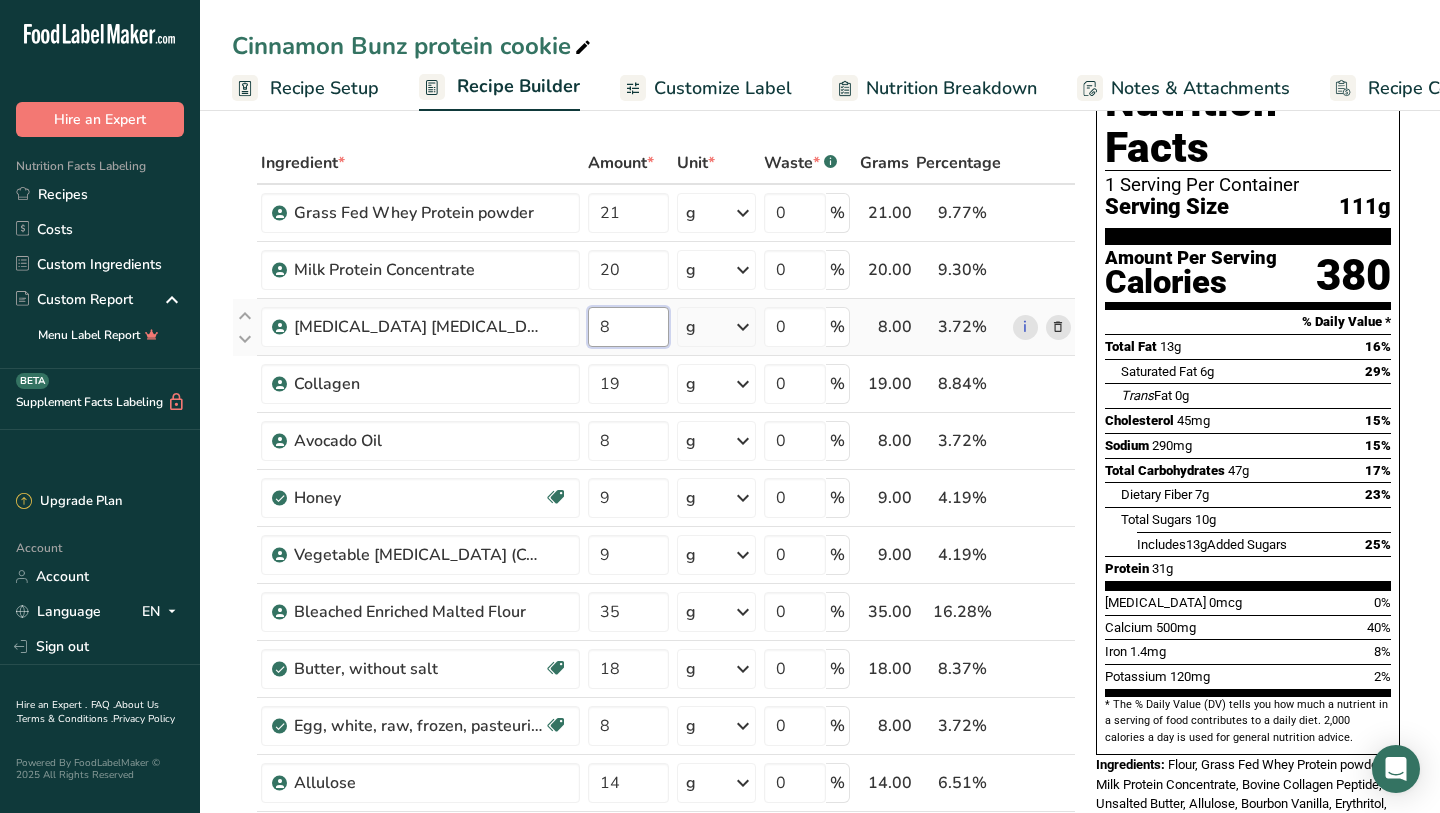 click on "Ingredient *
Amount *
Unit *
Waste *   .a-a{fill:#347362;}.b-a{fill:#fff;}          Grams
Percentage
Grass Fed Whey Protein powder
21
g
Weight Units
g
kg
mg
See more
Volume Units
l
mL
fl oz
See more
0
%
21.00
9.77%
i
Milk Protein Concentrate
20
g
Weight Units
g
kg
mg
See more
Volume Units
l
mL
fl oz
See more
0
%
20.00
9.30%
i
8" at bounding box center [654, 796] 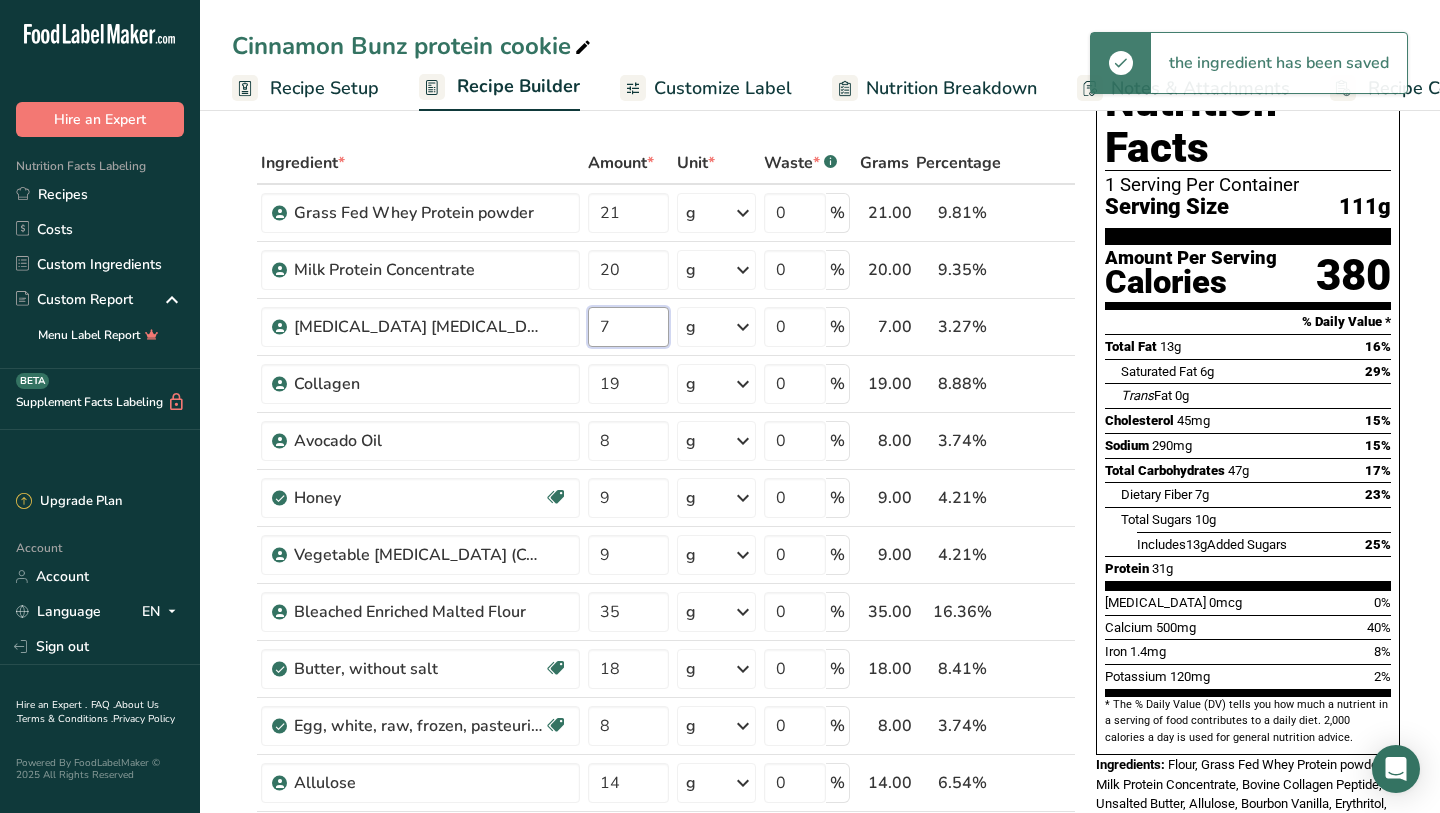 type on "7" 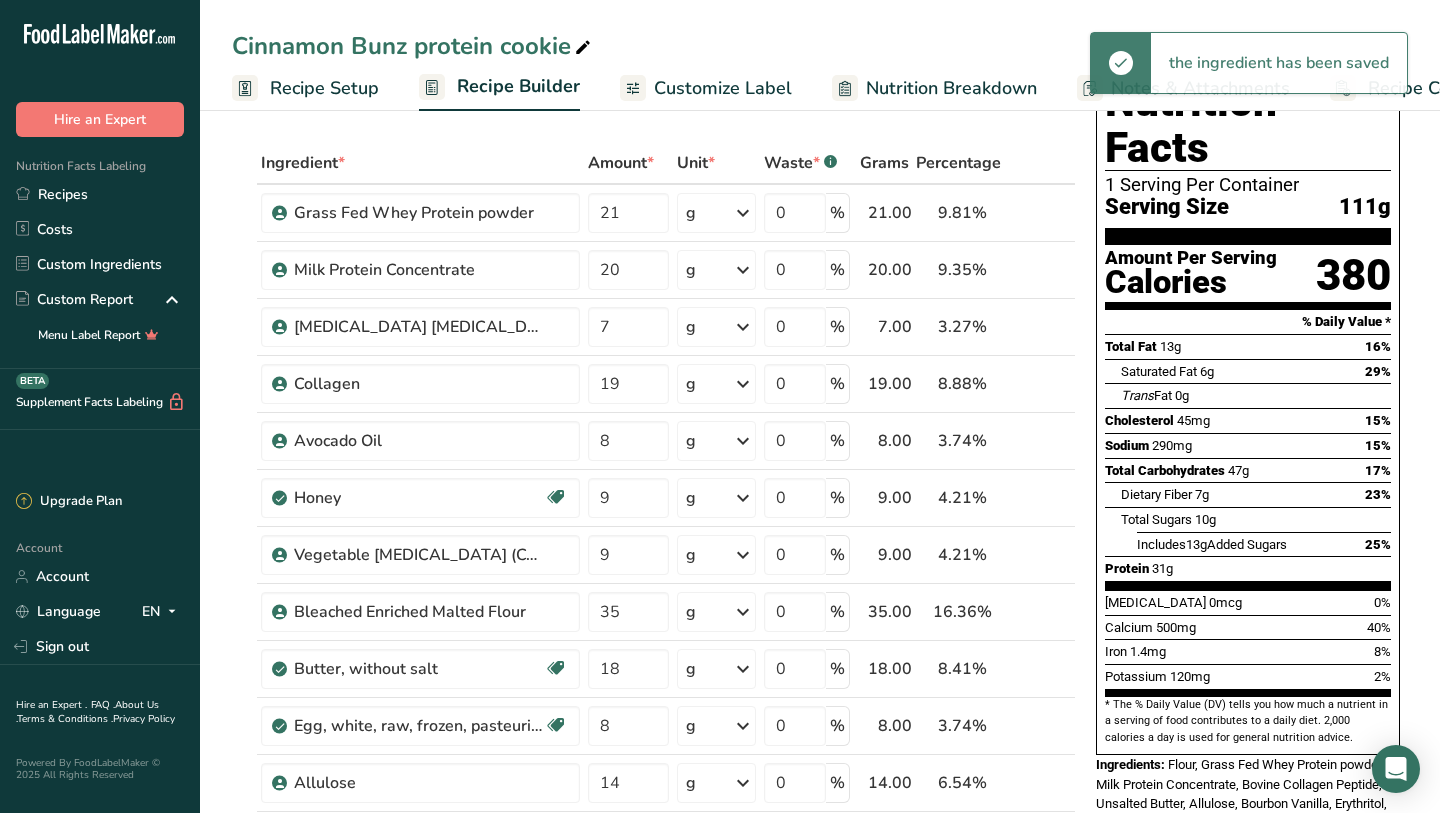click on "Total Fat
13g
16%" at bounding box center (1248, 346) 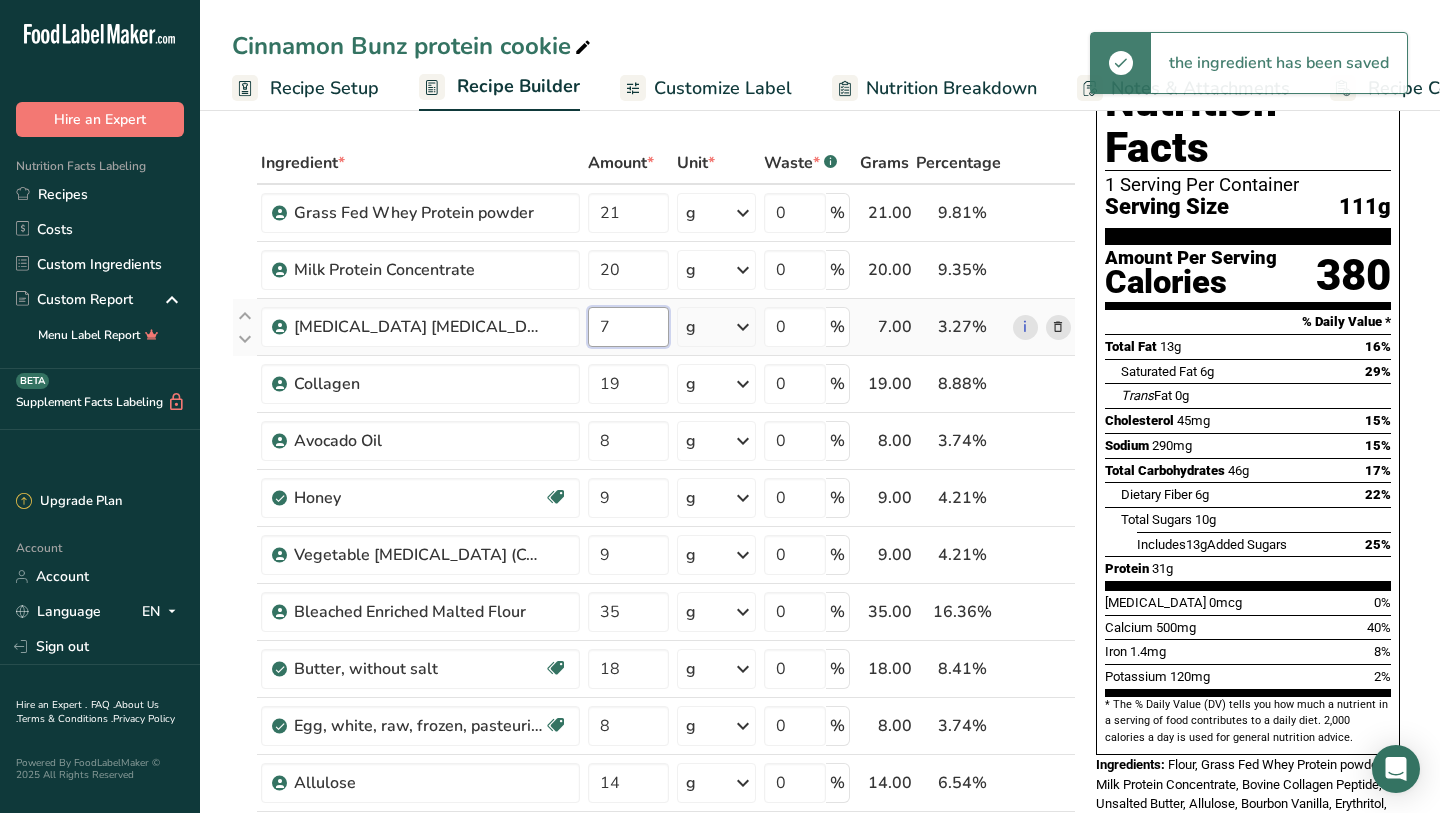 click on "7" at bounding box center [628, 327] 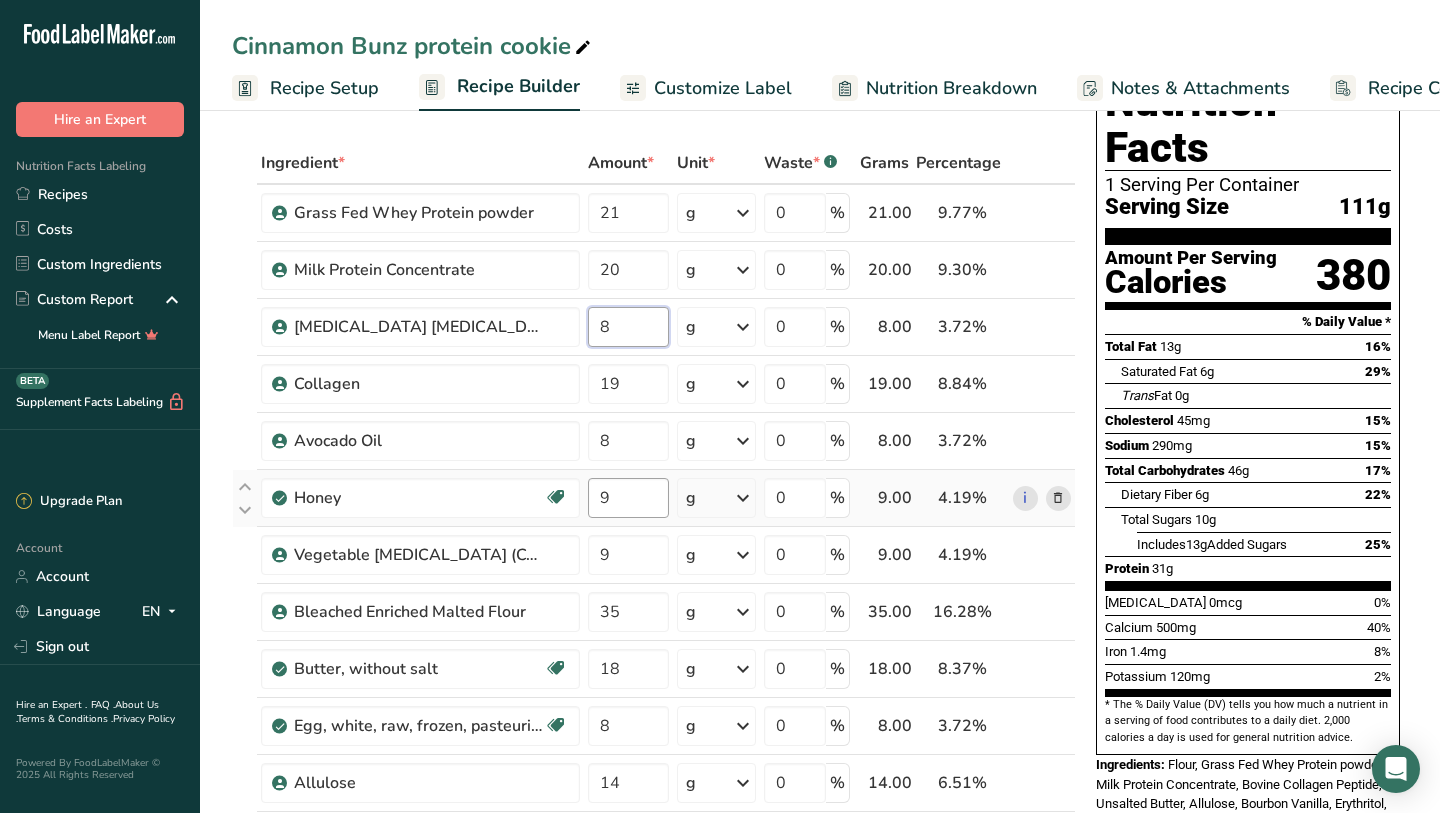 type on "8" 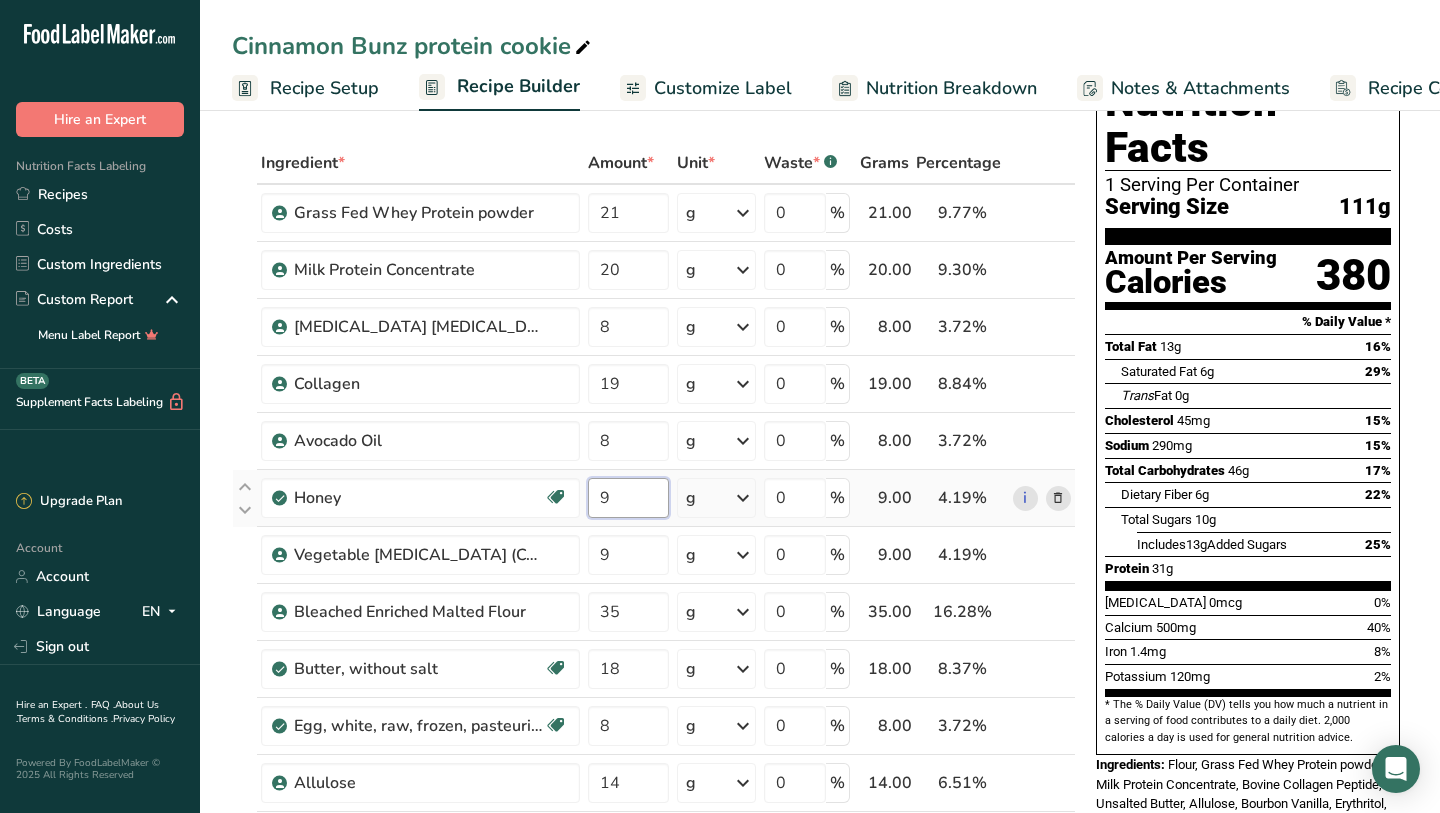 click on "Ingredient *
Amount *
Unit *
Waste *   .a-a{fill:#347362;}.b-a{fill:#fff;}          Grams
Percentage
Grass Fed Whey Protein powder
21
g
Weight Units
g
kg
mg
See more
Volume Units
l
mL
fl oz
See more
0
%
21.00
9.77%
i
Milk Protein Concentrate
20
g
Weight Units
g
kg
mg
See more
Volume Units
l
mL
fl oz
See more
0
%
20.00
9.30%
i
8" at bounding box center (654, 796) 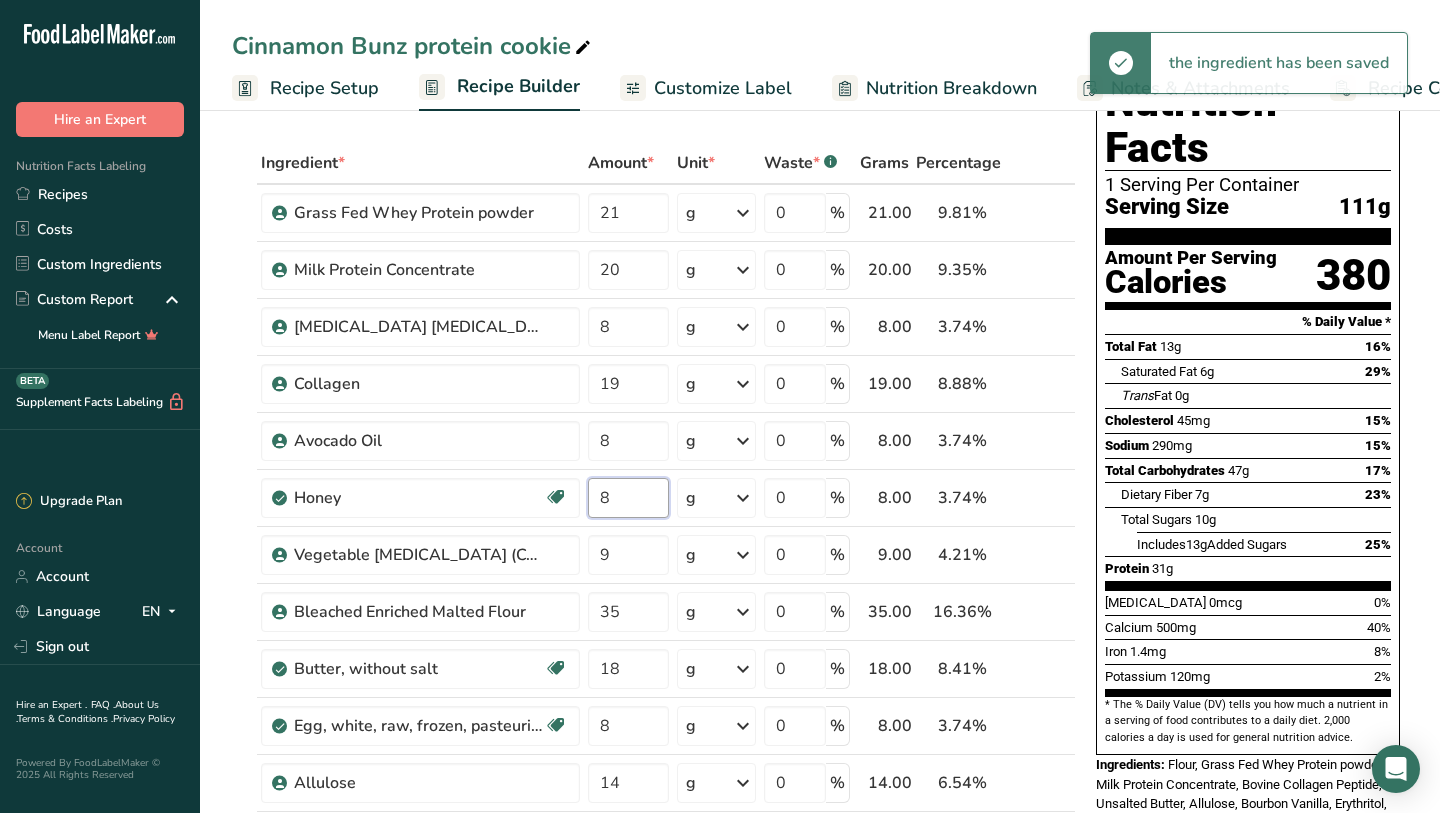 type on "8" 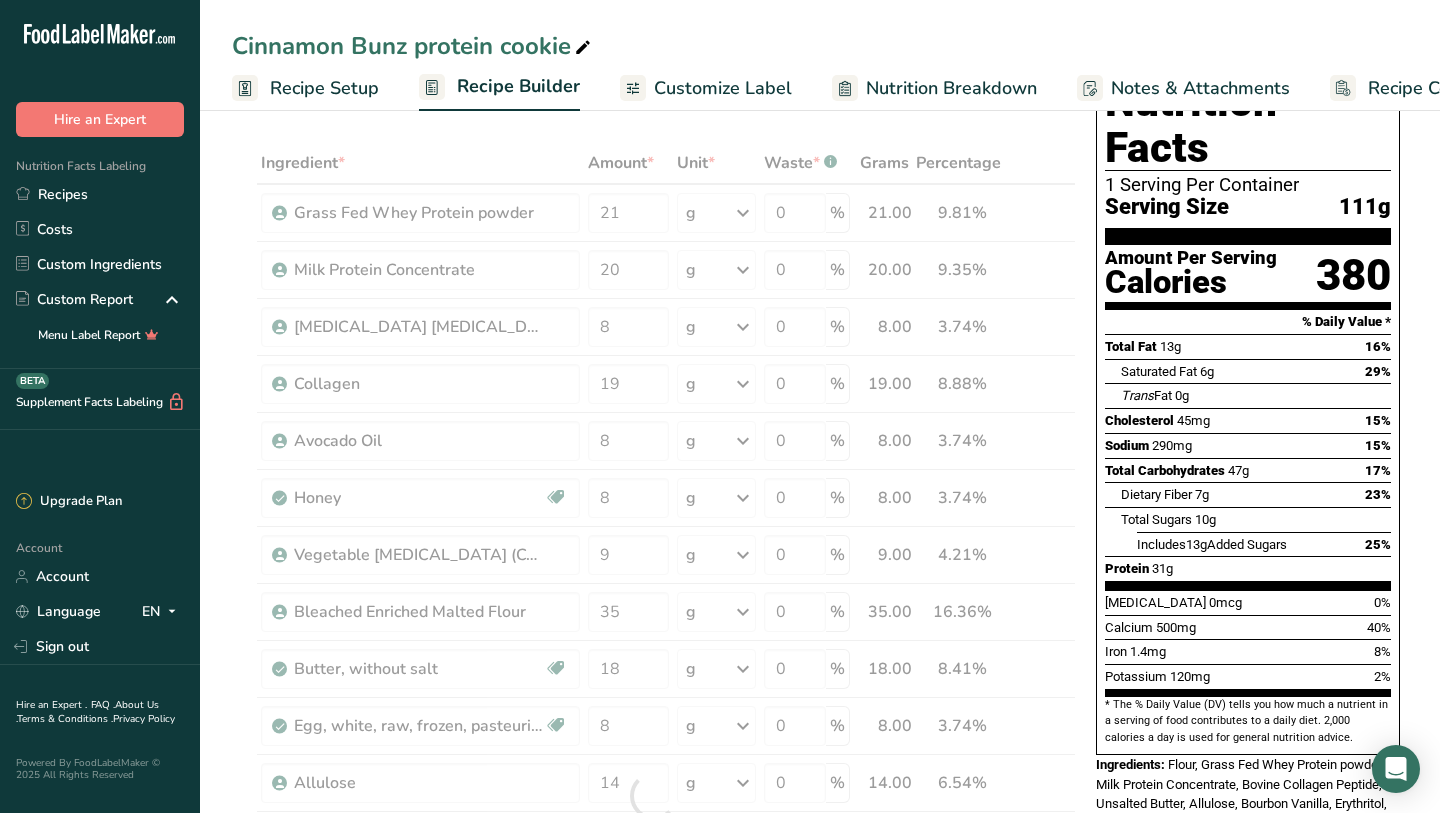 click on "290mg" at bounding box center [1172, 445] 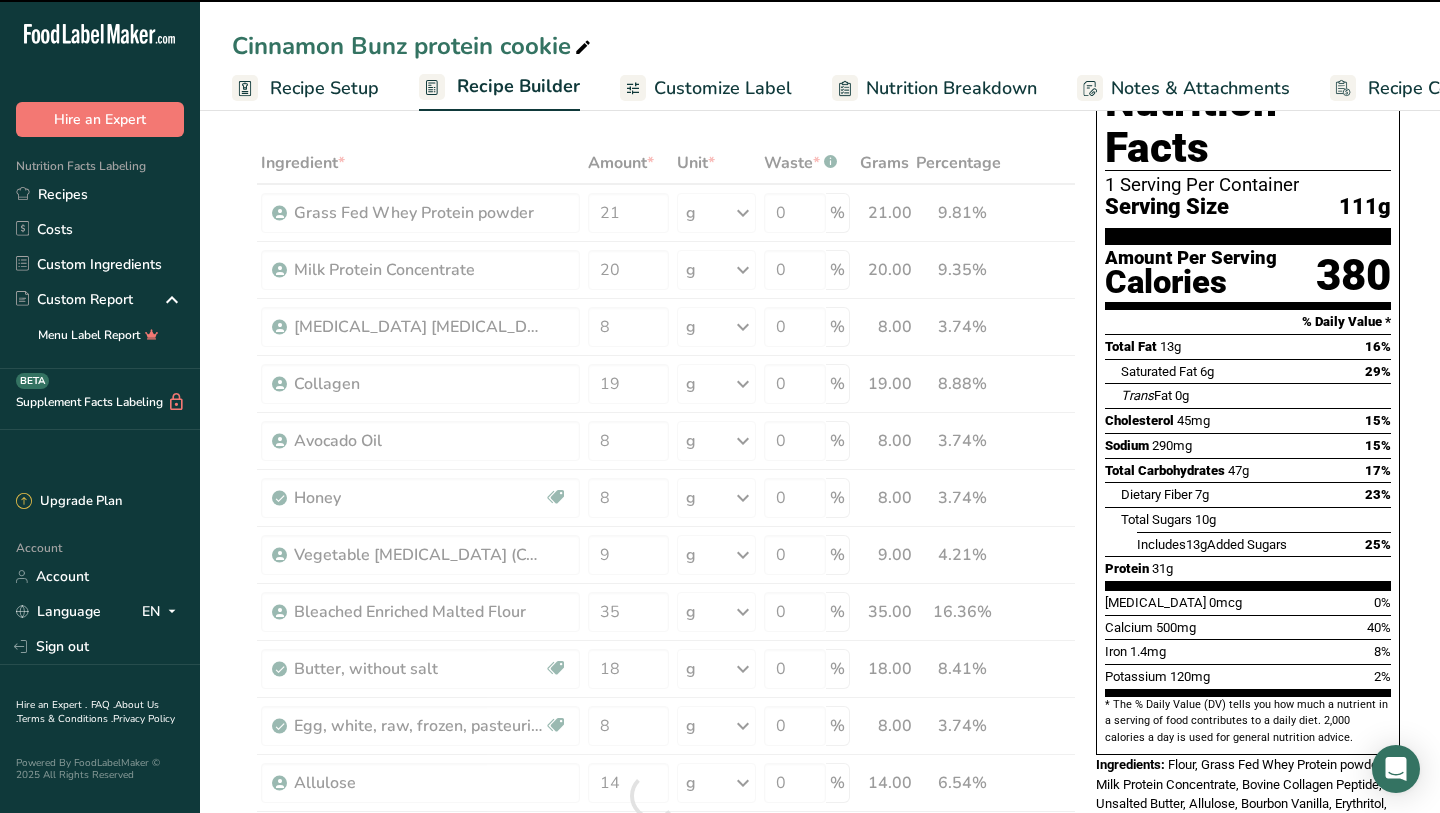 click on "[MEDICAL_DATA]
45mg
15%" at bounding box center [1248, 420] 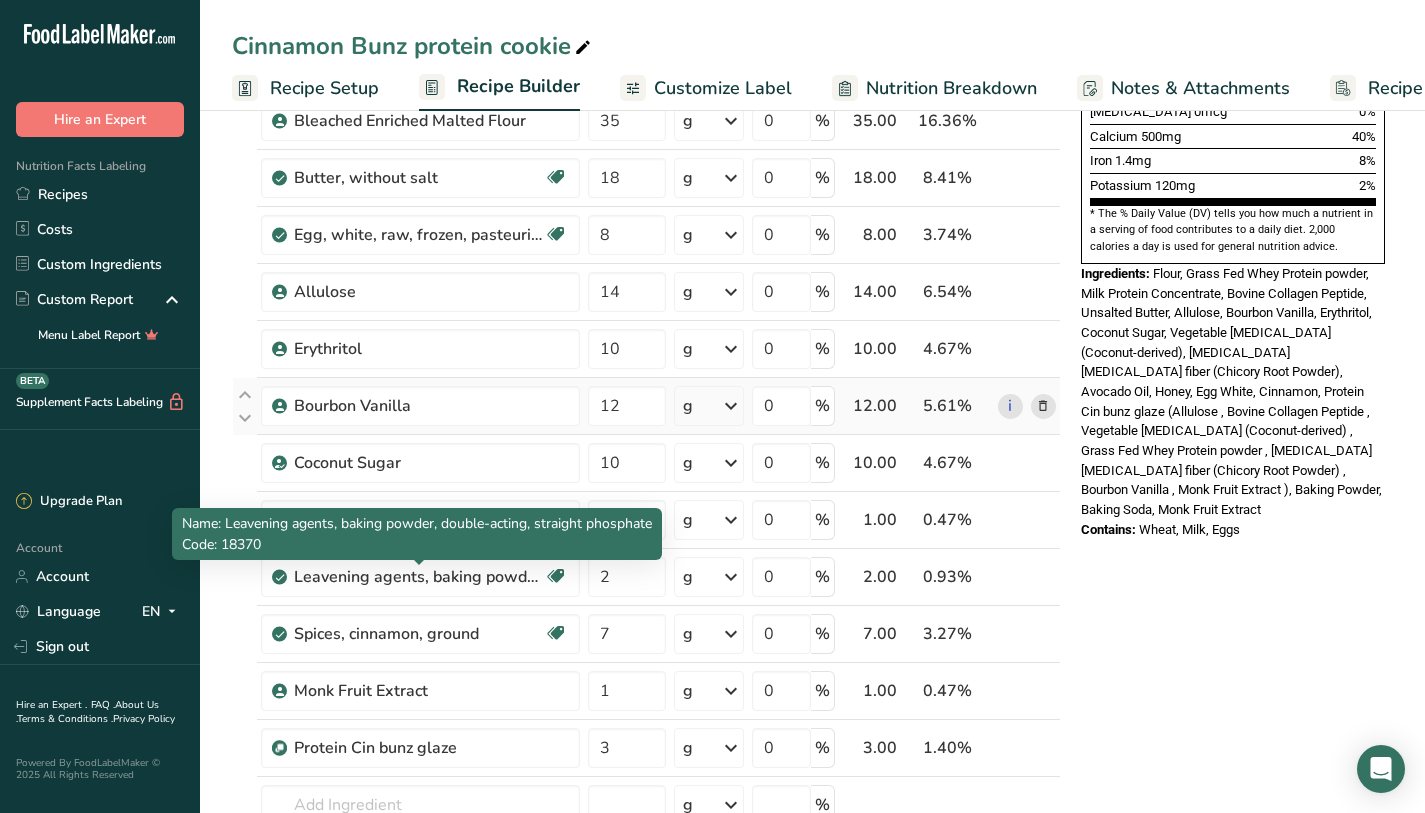 scroll, scrollTop: 482, scrollLeft: 0, axis: vertical 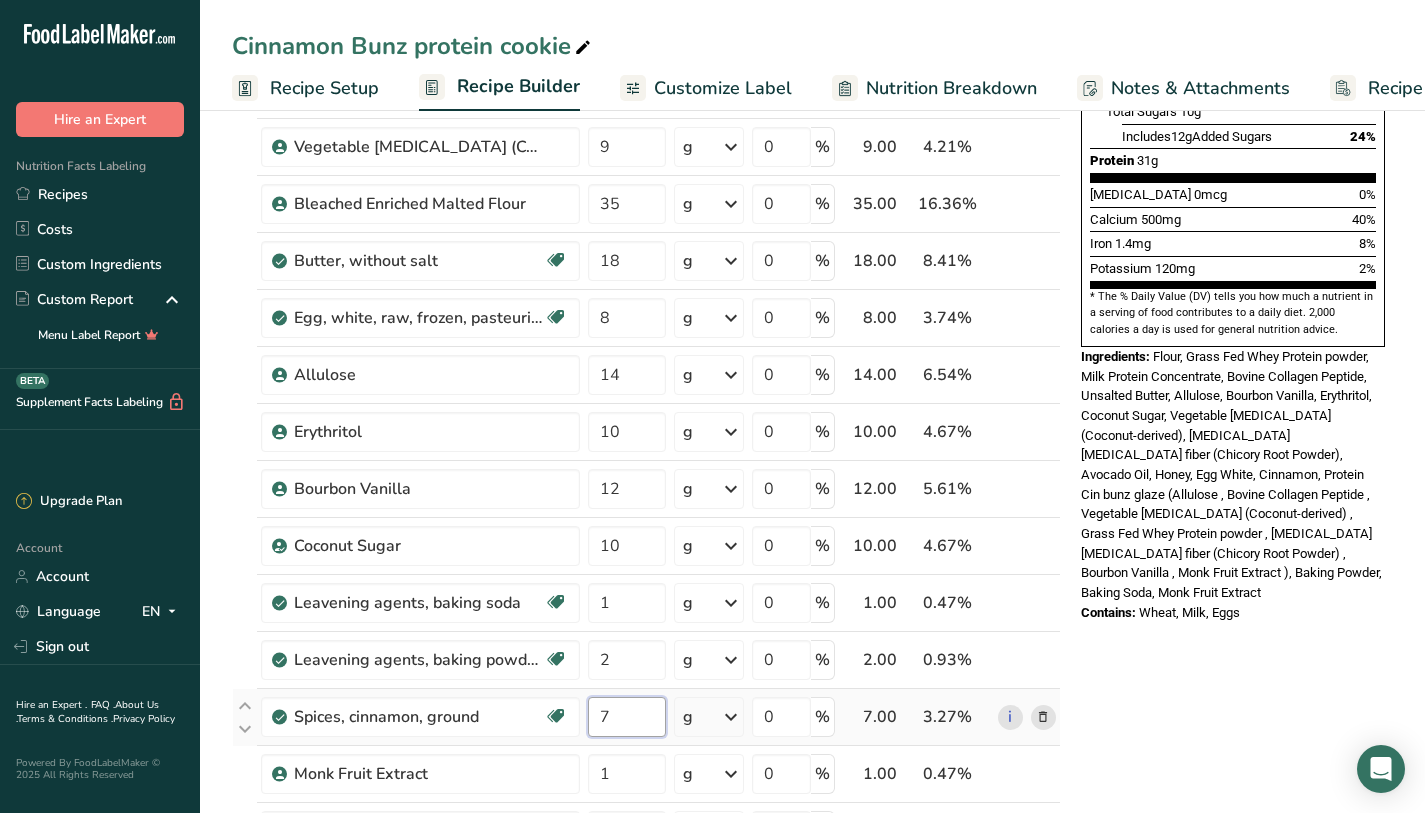 click on "7" at bounding box center (627, 717) 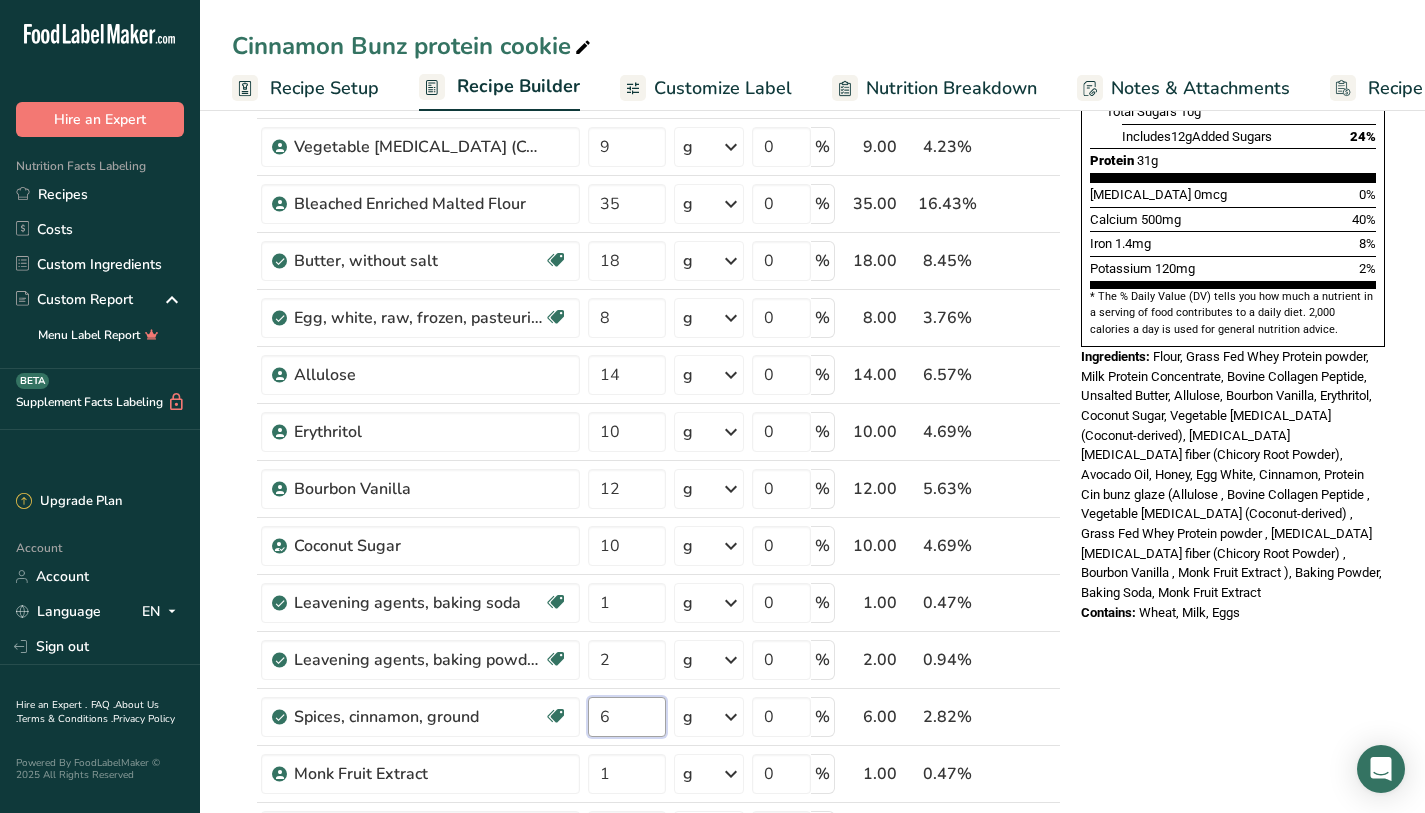 type on "6" 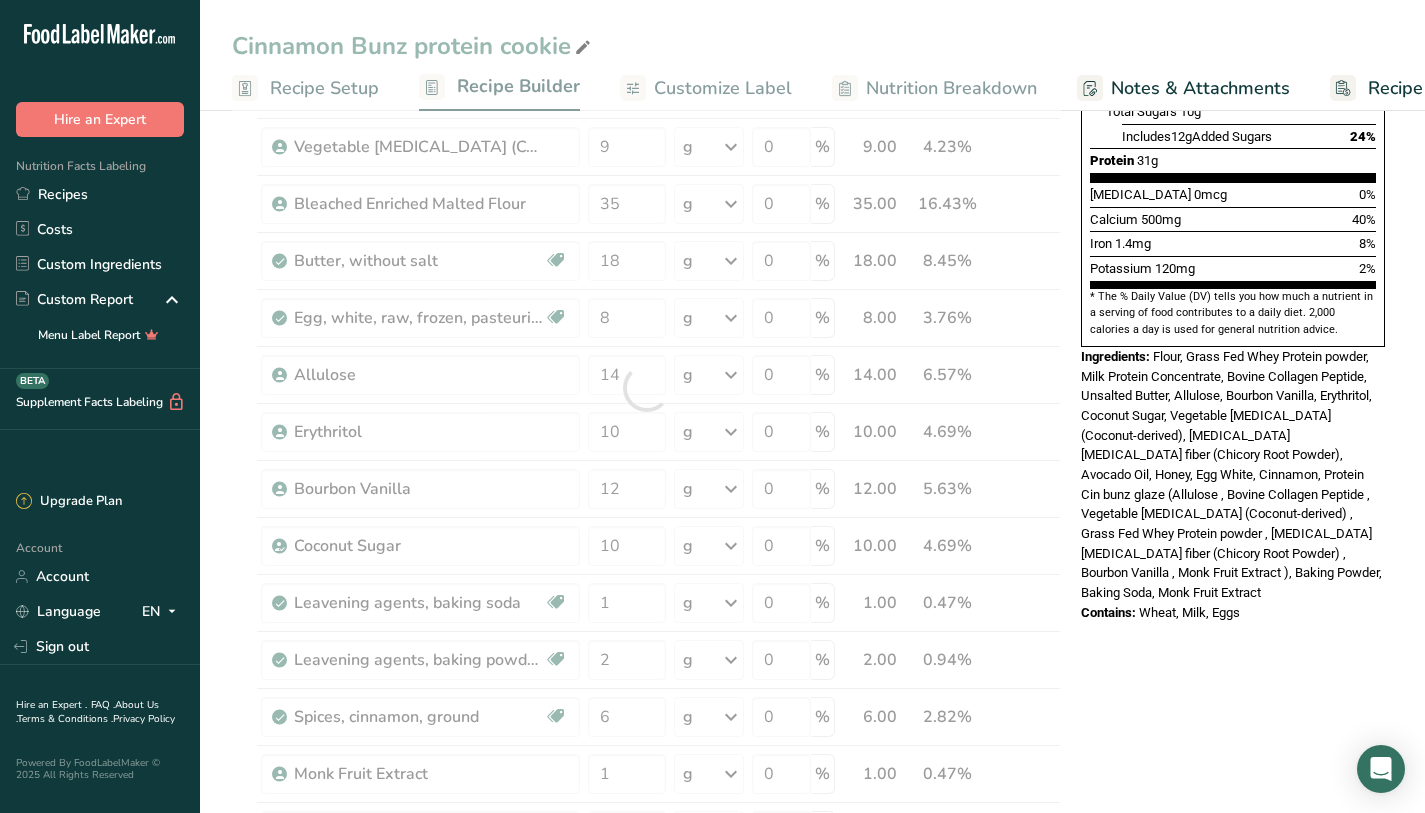 click on "Nutrition Facts
1 Serving Per Container
Serving Size
111g
Amount Per Serving
Calories
380
% Daily Value *
Total Fat
13g
16%
Saturated Fat
6g
29%
Trans  Fat
0g
[MEDICAL_DATA]
45mg
15%
Sodium
290mg
15%
Total Carbohydrates
46g
17%
Dietary Fiber
7g
23%" at bounding box center [1233, 148] 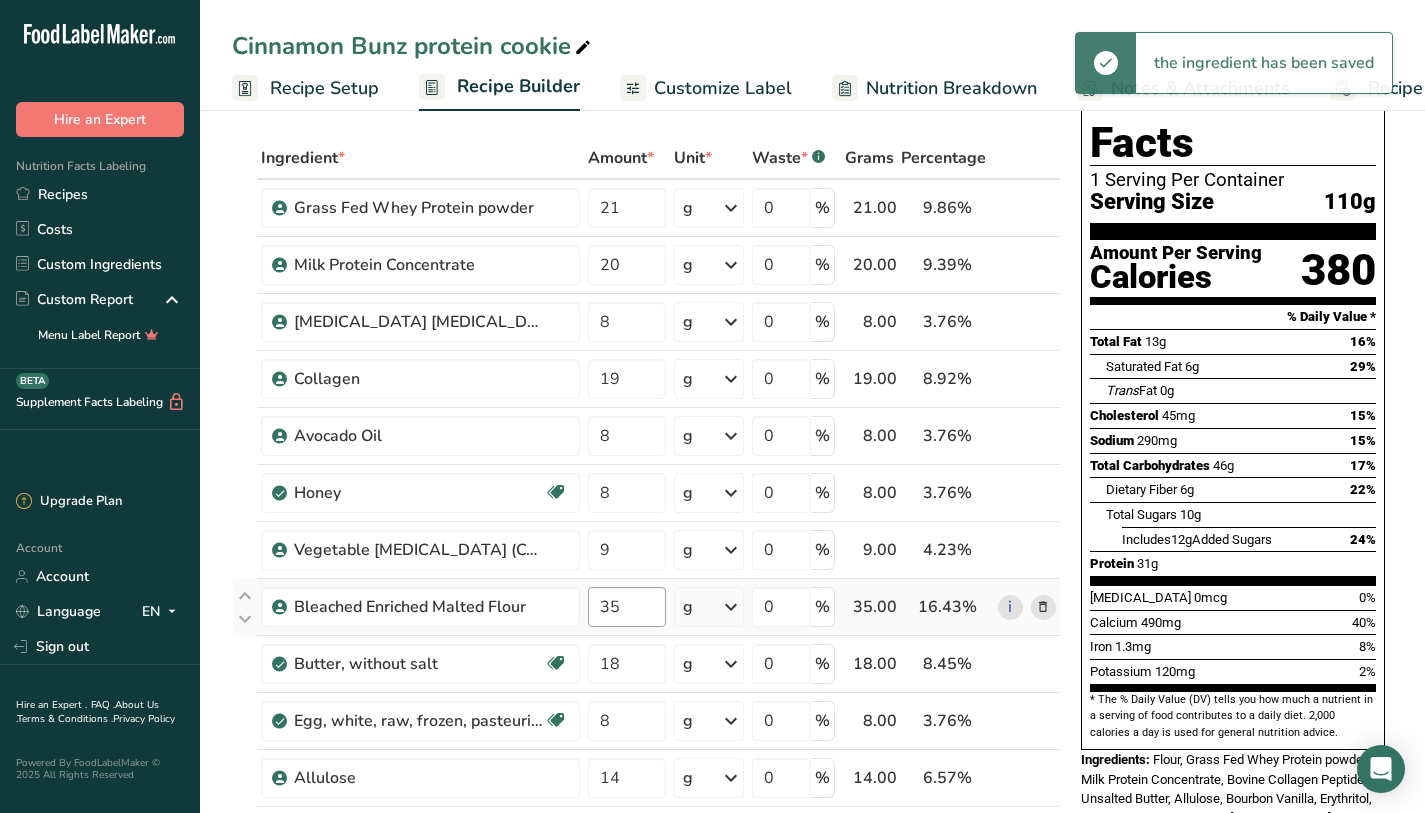 scroll, scrollTop: 0, scrollLeft: 0, axis: both 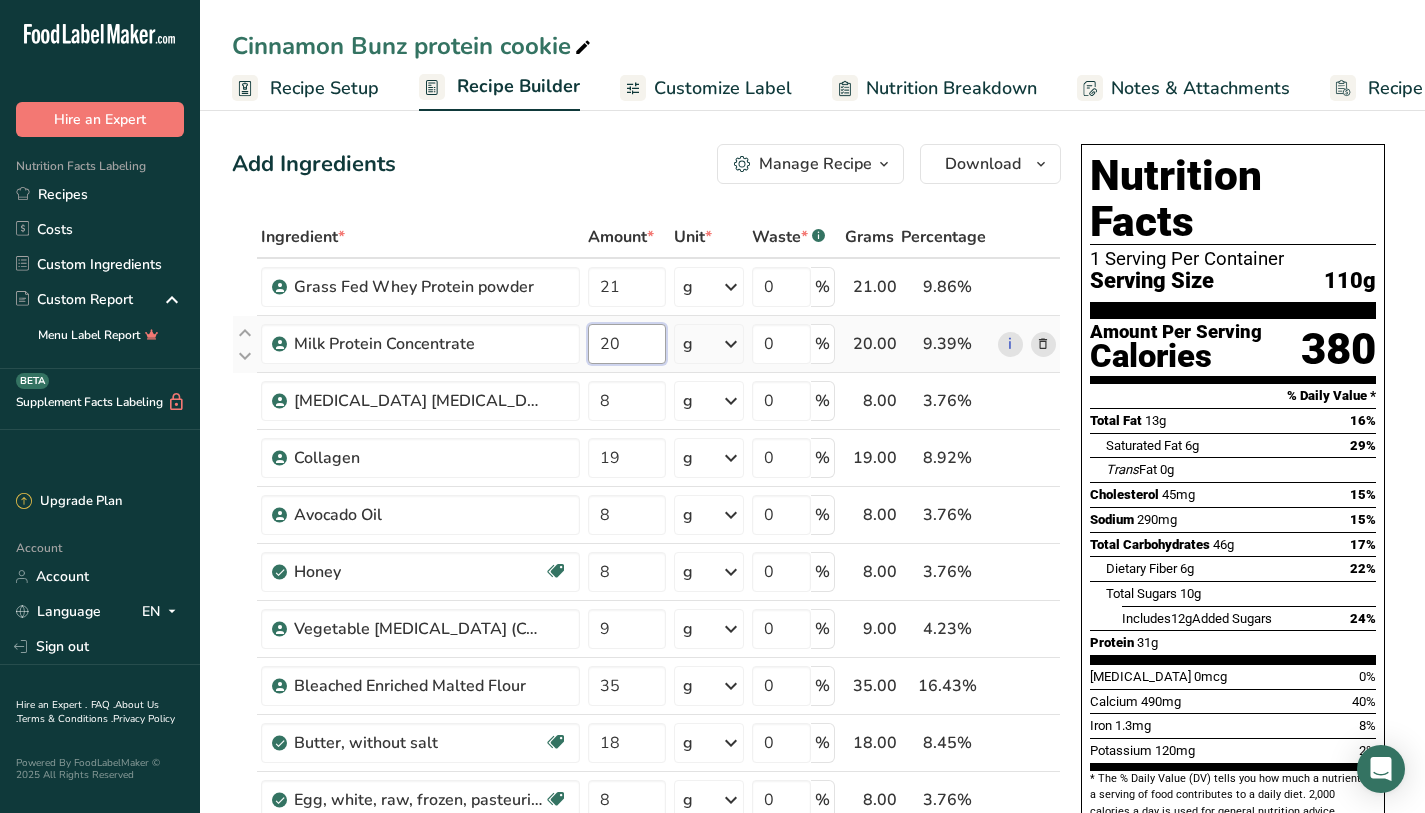 click on "20" at bounding box center [627, 344] 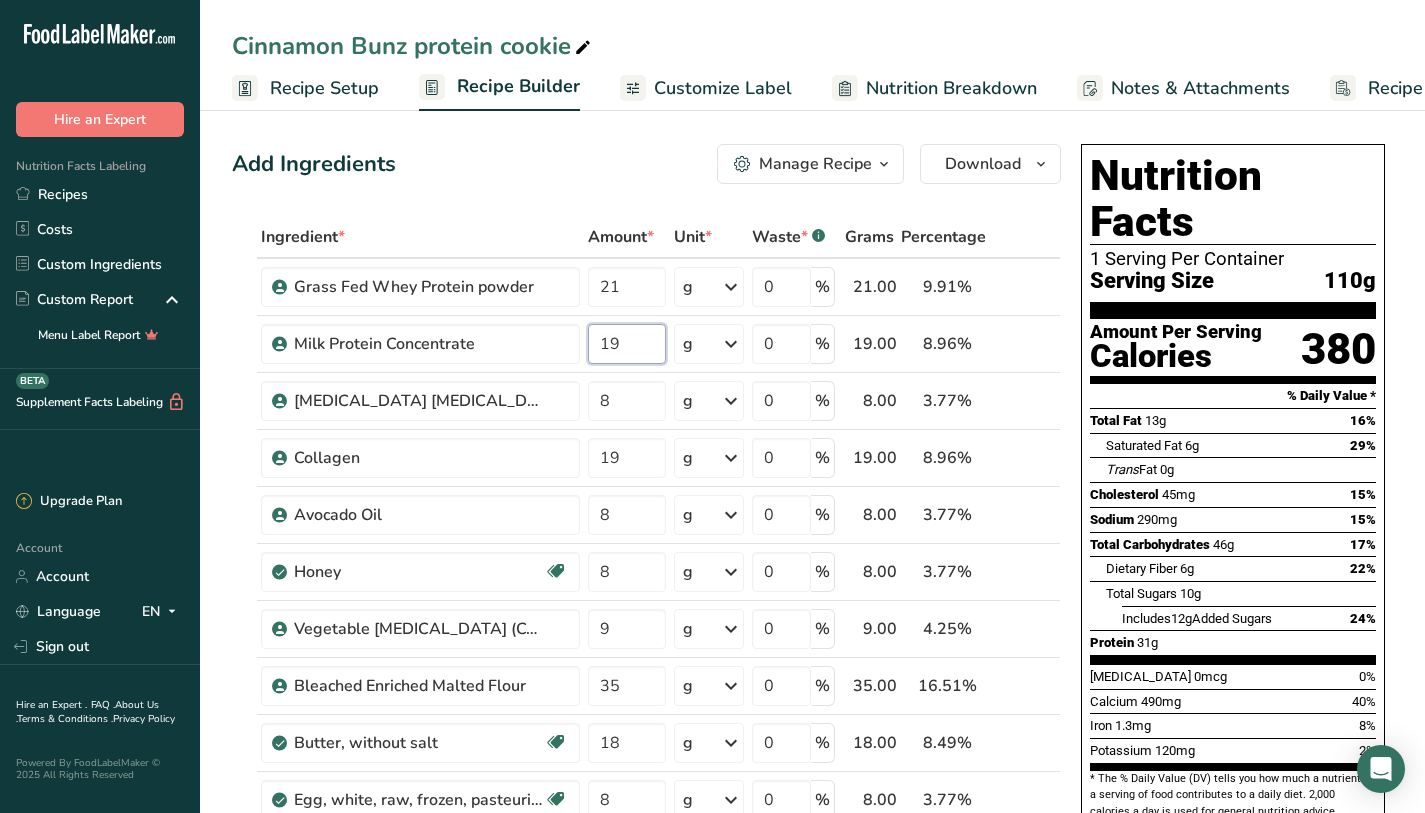 type on "19" 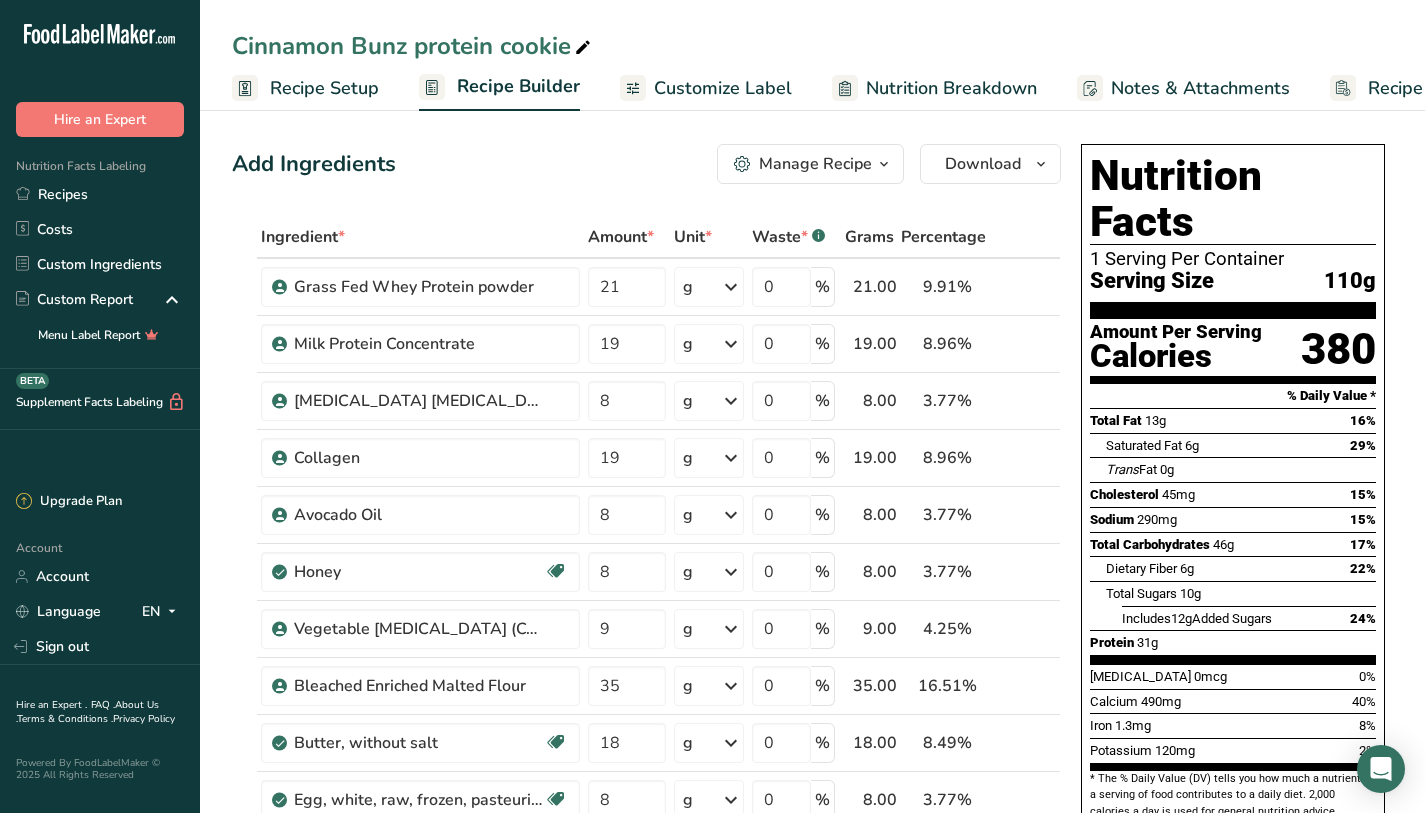click on "Total Fat
13g
16%" at bounding box center [1233, 420] 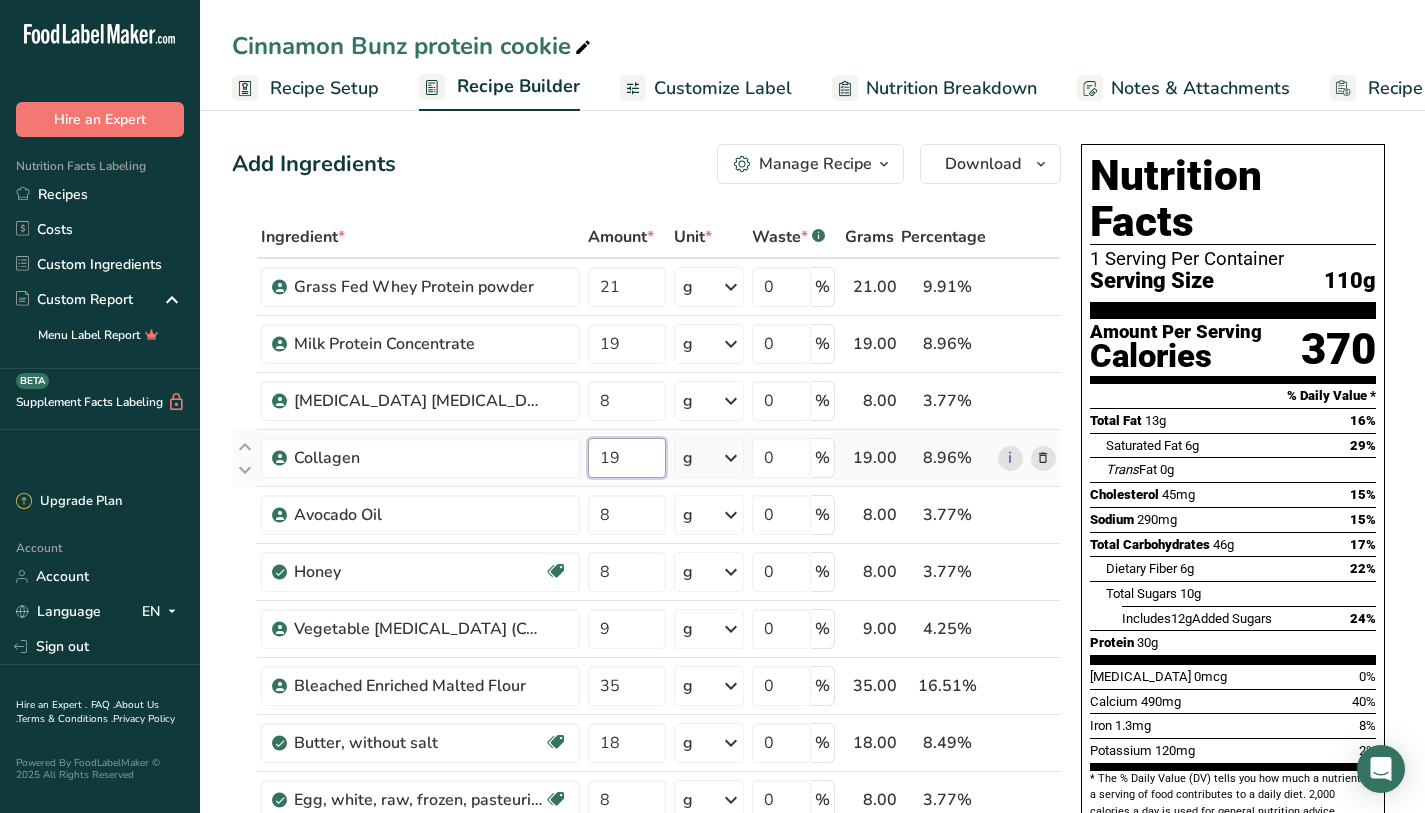 click on "19" at bounding box center (627, 458) 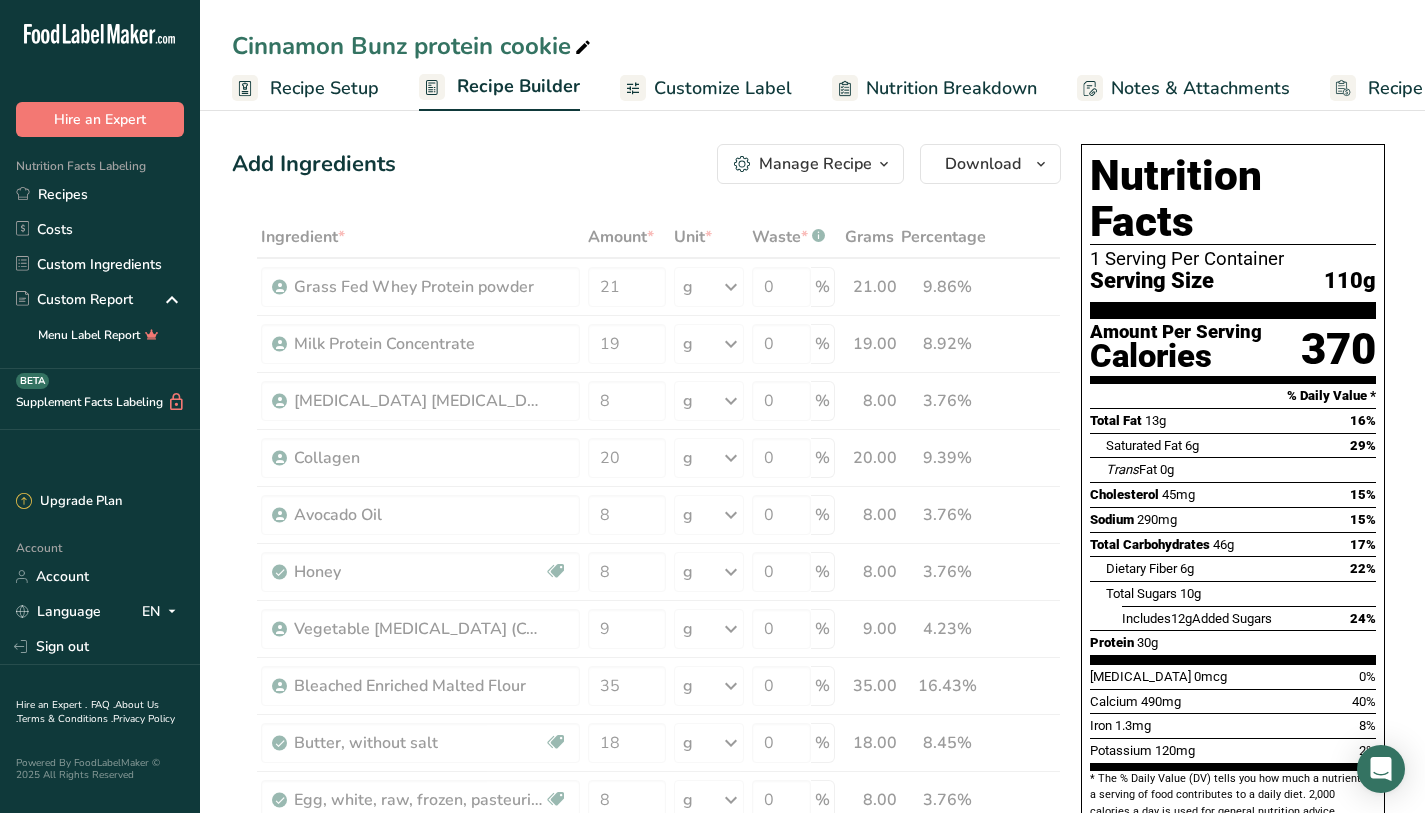 click on "% Daily Value *" at bounding box center (1233, 396) 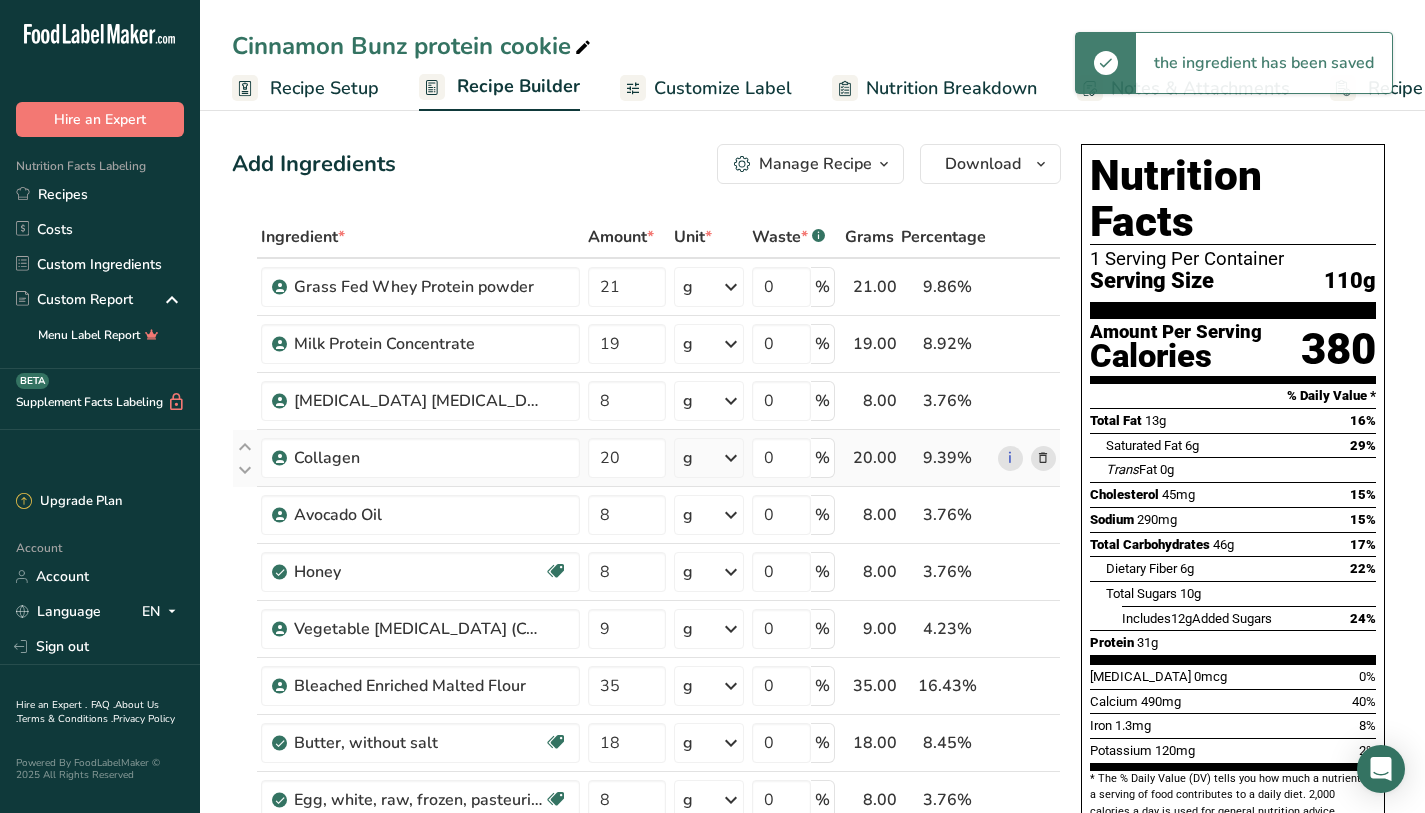 click on "20" at bounding box center (627, 458) 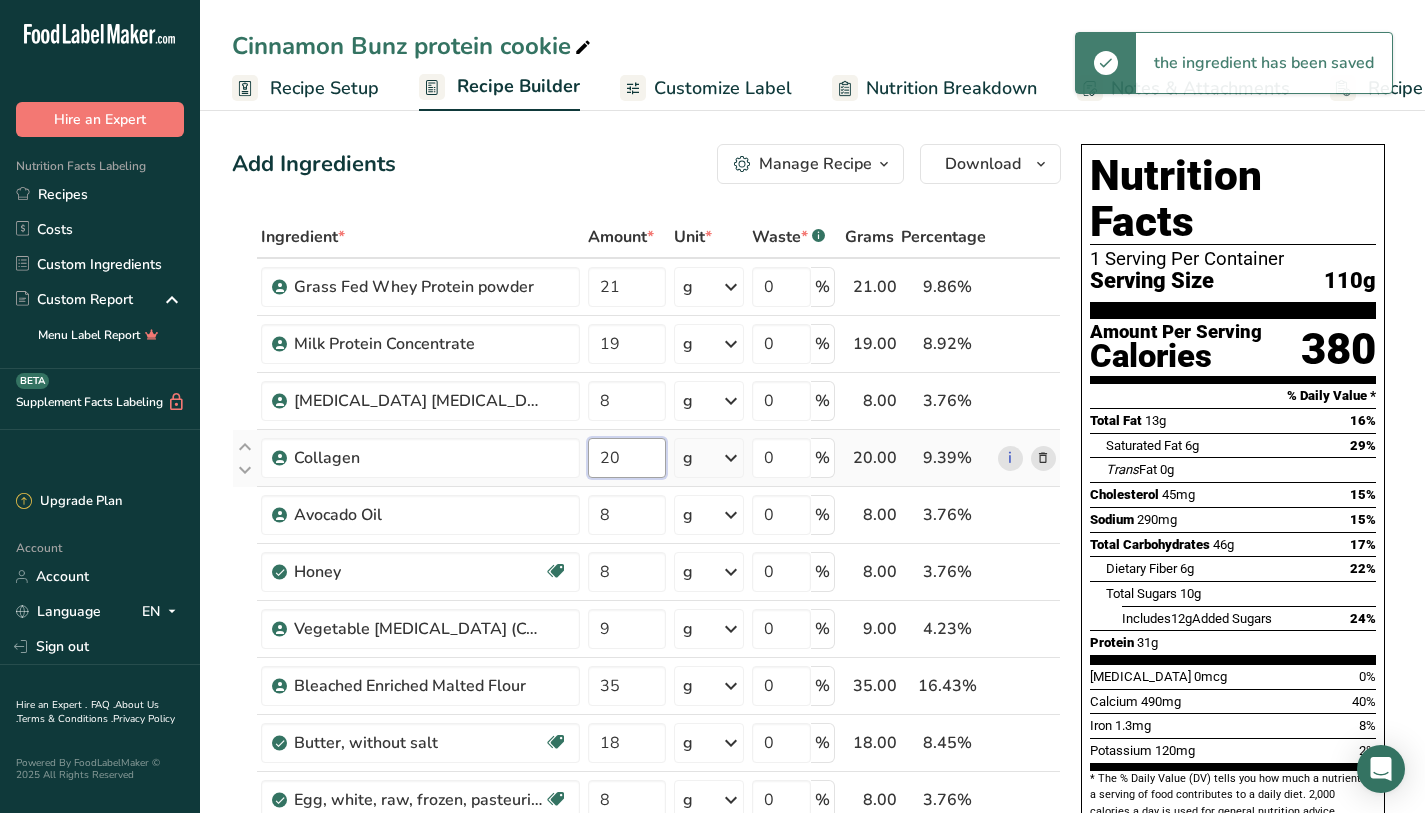 click on "20" at bounding box center [627, 458] 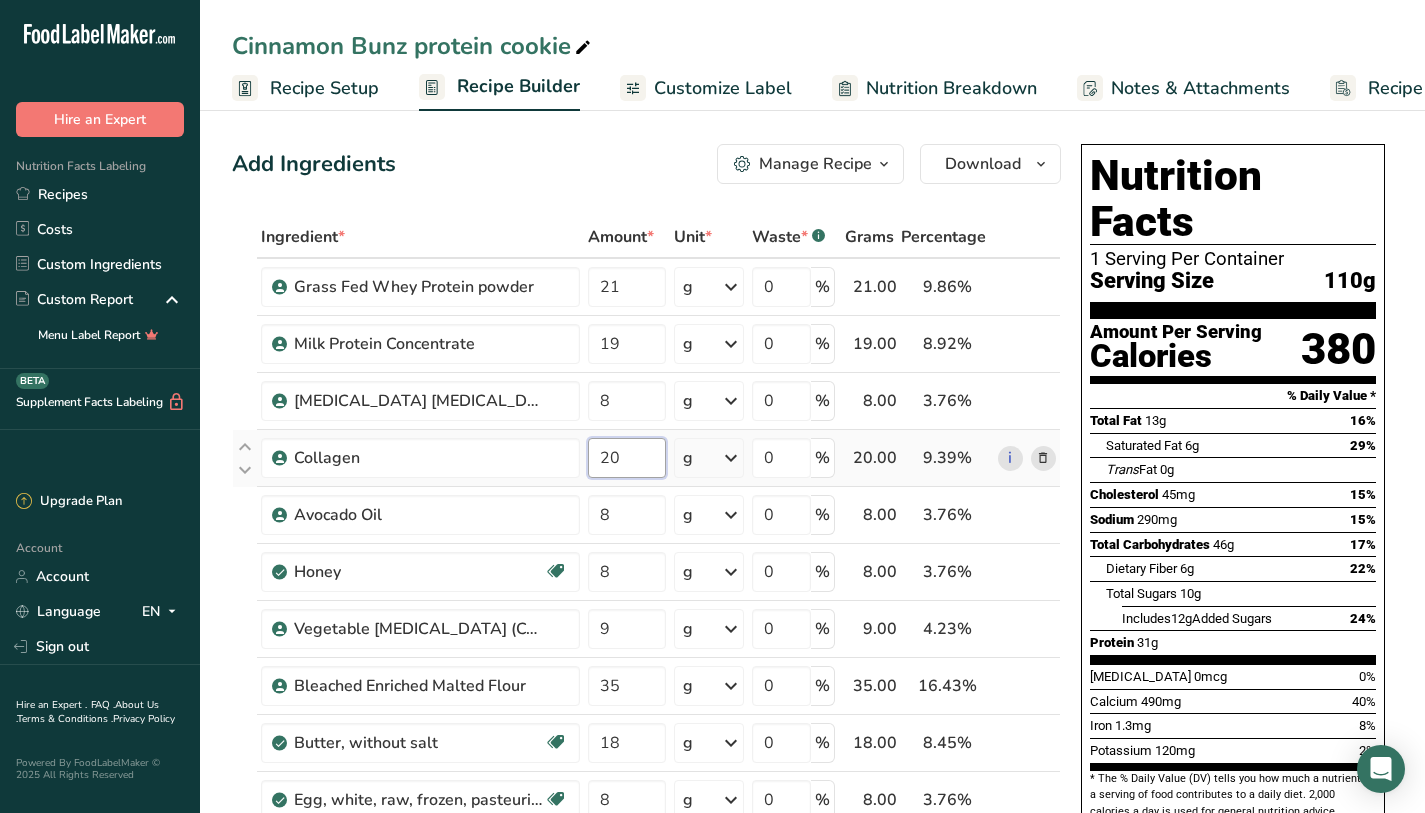 type on "2" 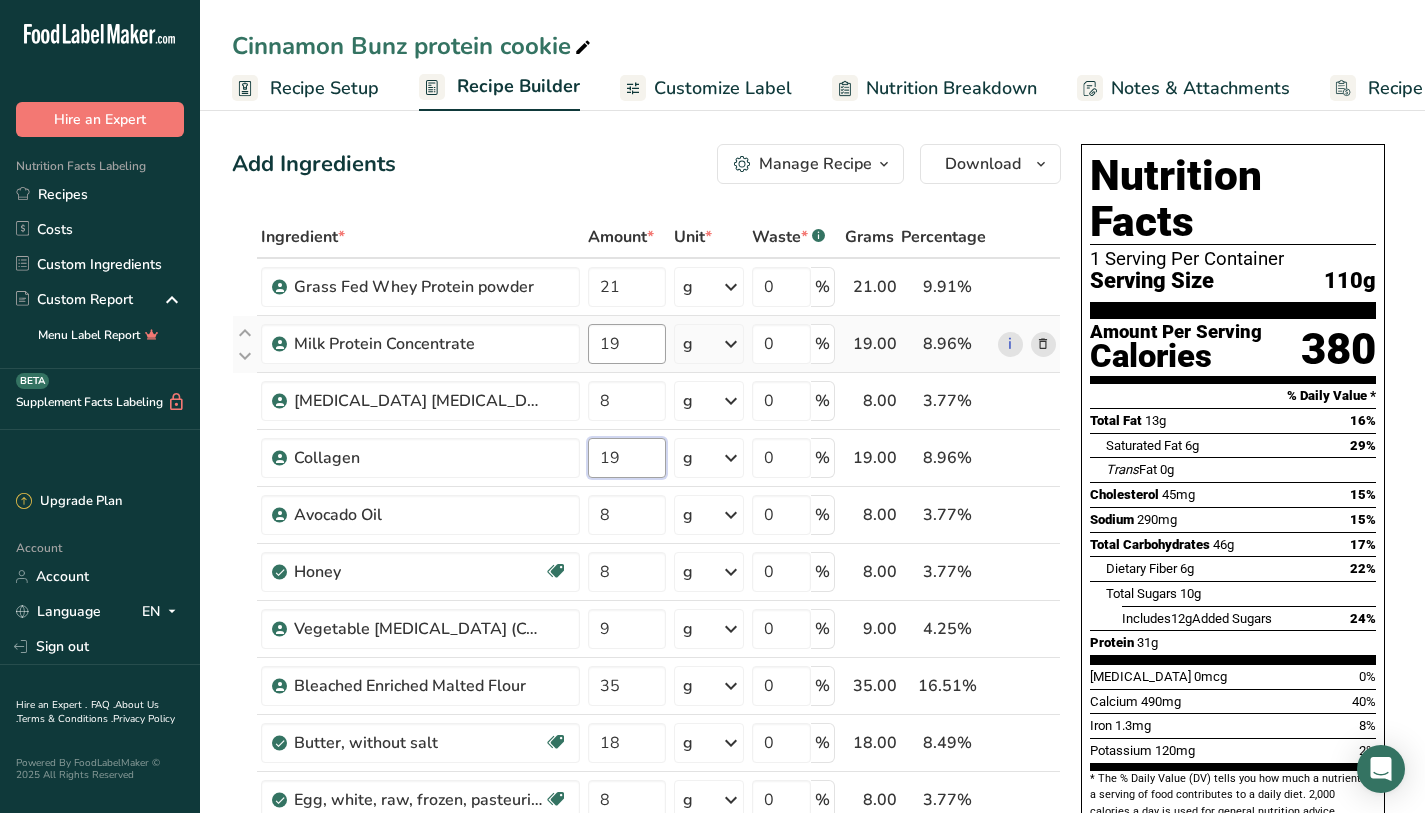 type on "19" 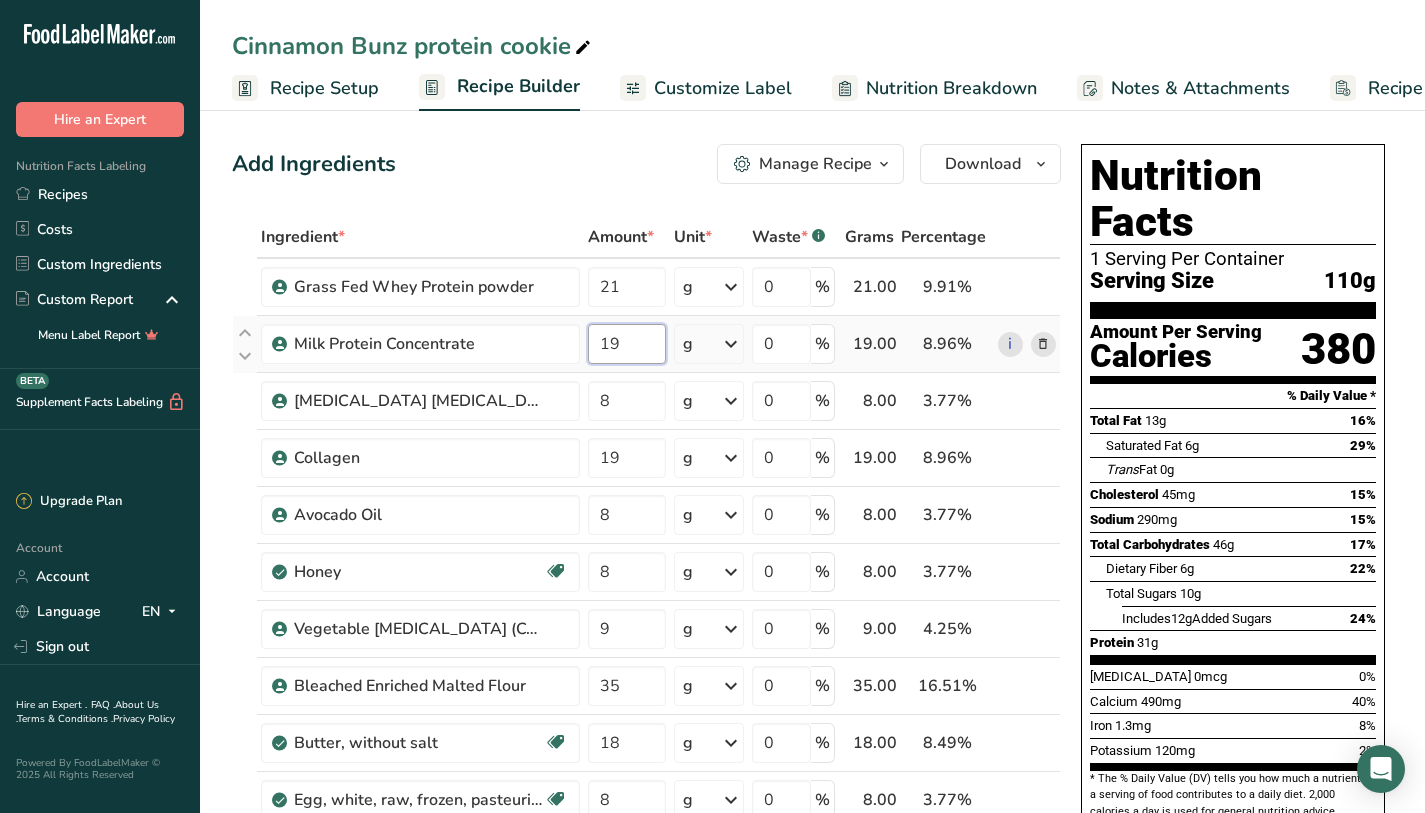 click on "Ingredient *
Amount *
Unit *
Waste *   .a-a{fill:#347362;}.b-a{fill:#fff;}          Grams
Percentage
Grass Fed Whey Protein powder
21
g
Weight Units
g
kg
mg
See more
Volume Units
l
mL
fl oz
See more
0
%
21.00
9.91%
i
Milk Protein Concentrate
19
g
Weight Units
g
kg
mg
See more
Volume Units
l
mL
fl oz
See more
0
%
19.00
8.96%
i
8" at bounding box center (646, 870) 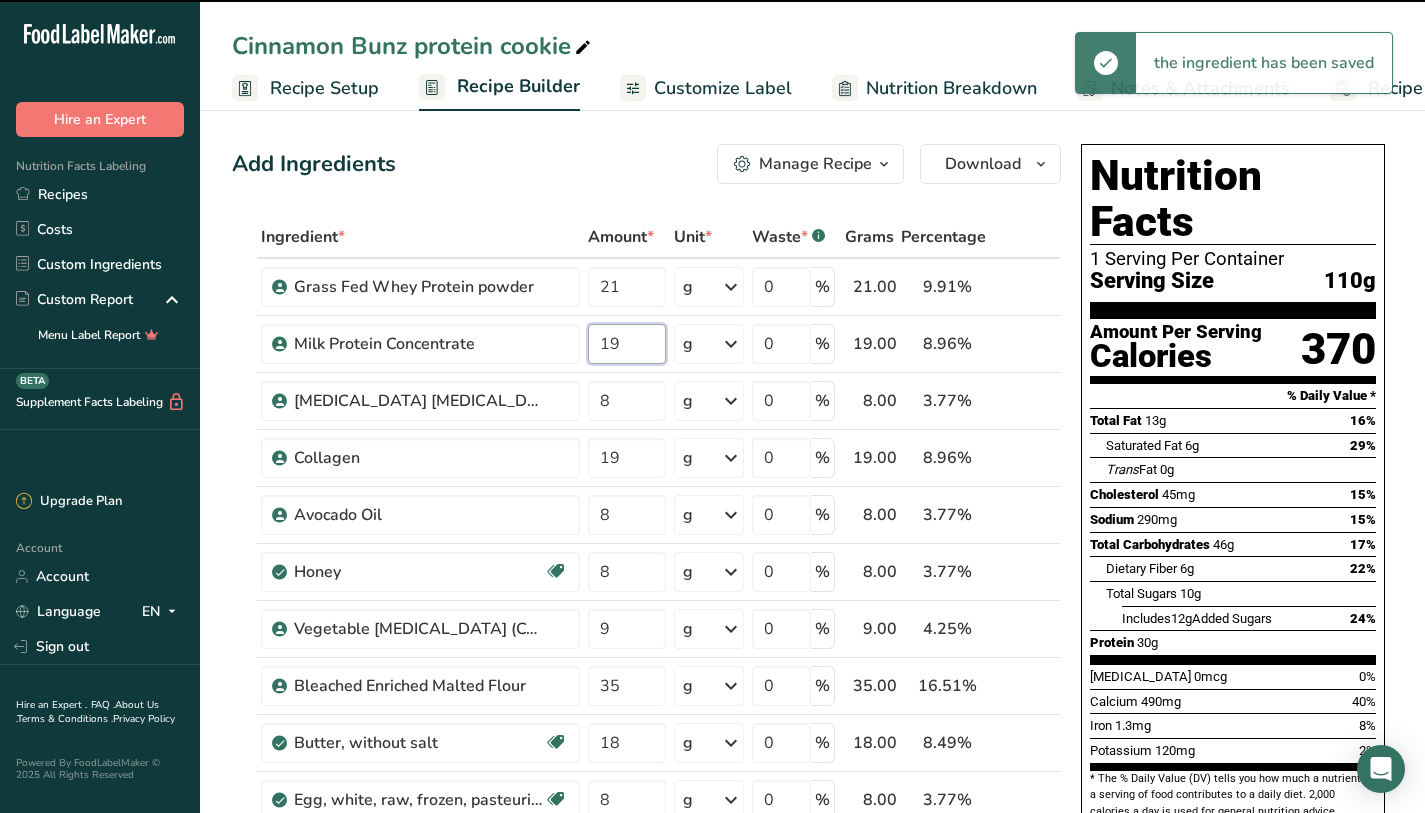 type on "1" 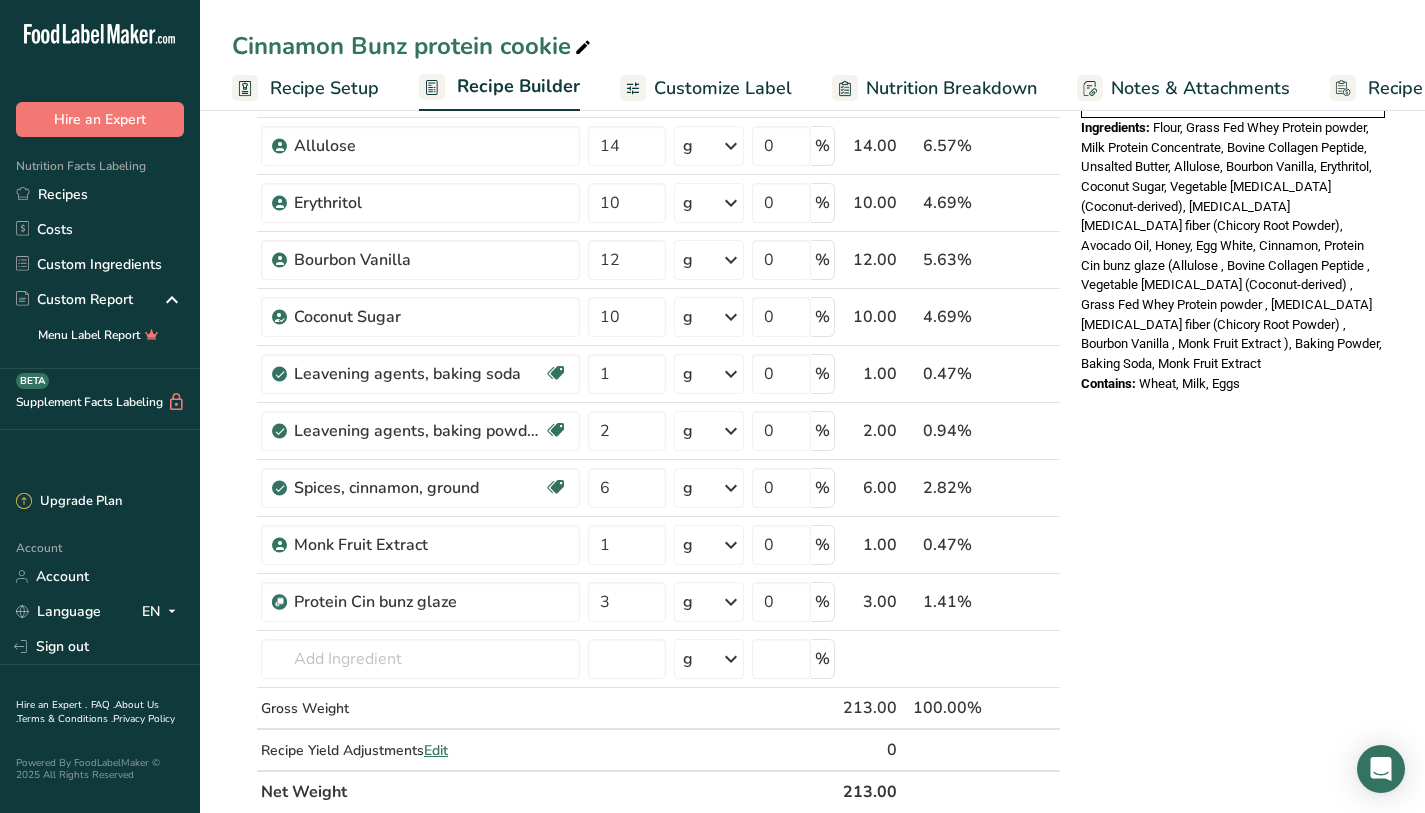 type on "20" 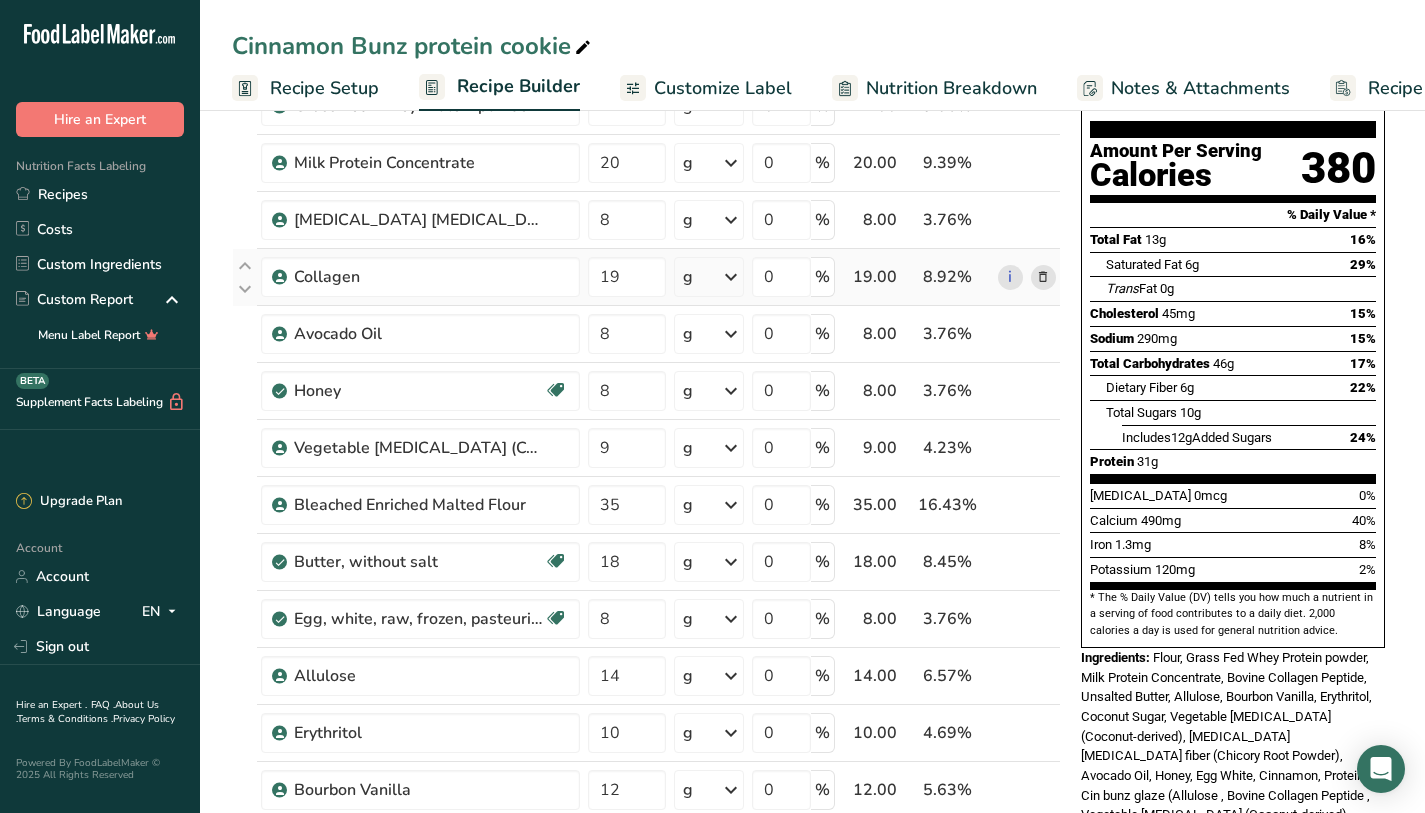 scroll, scrollTop: 180, scrollLeft: 0, axis: vertical 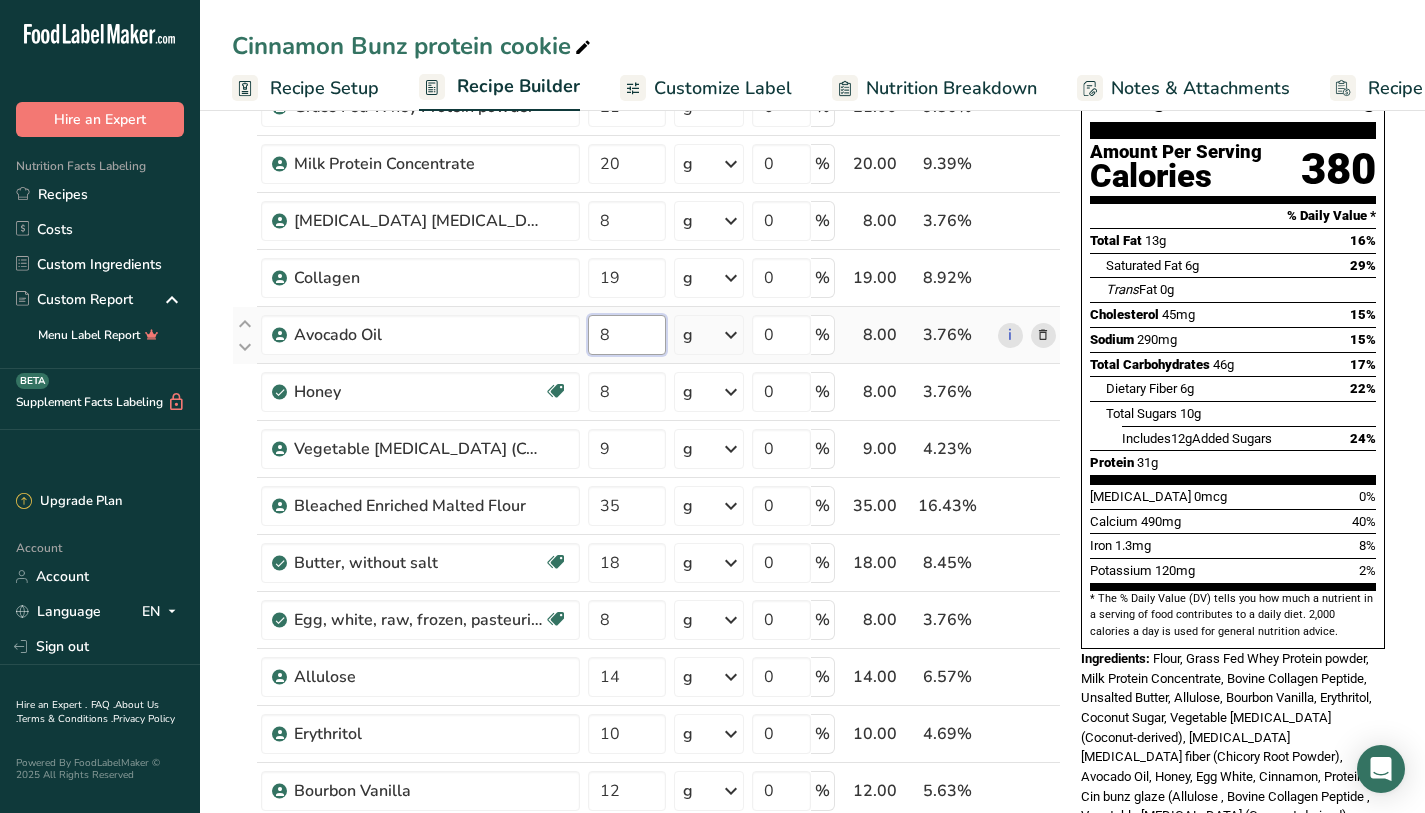 click on "8" at bounding box center (627, 335) 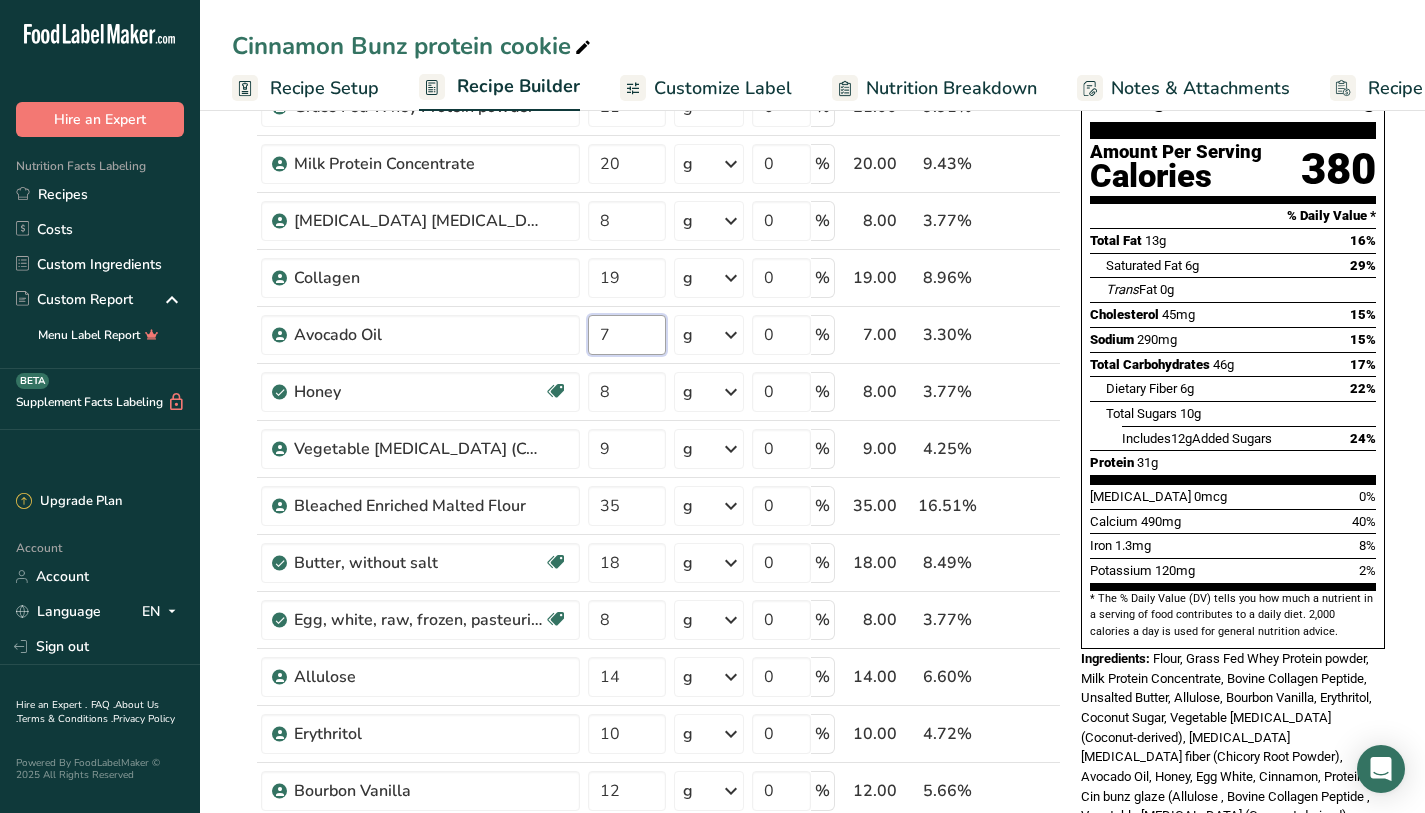type on "7" 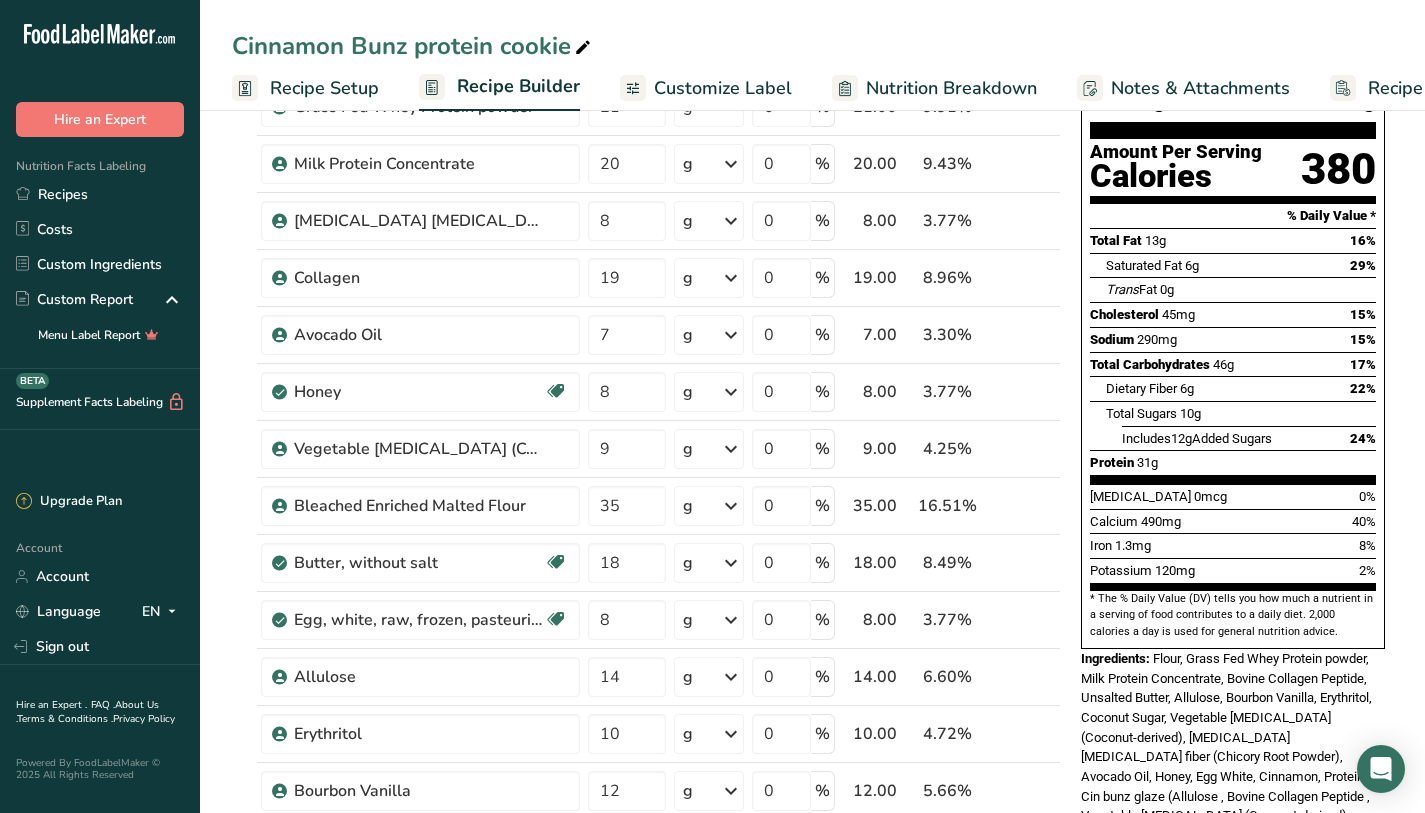 click on "Includes
12g
Added Sugars
24%" at bounding box center (1249, 438) 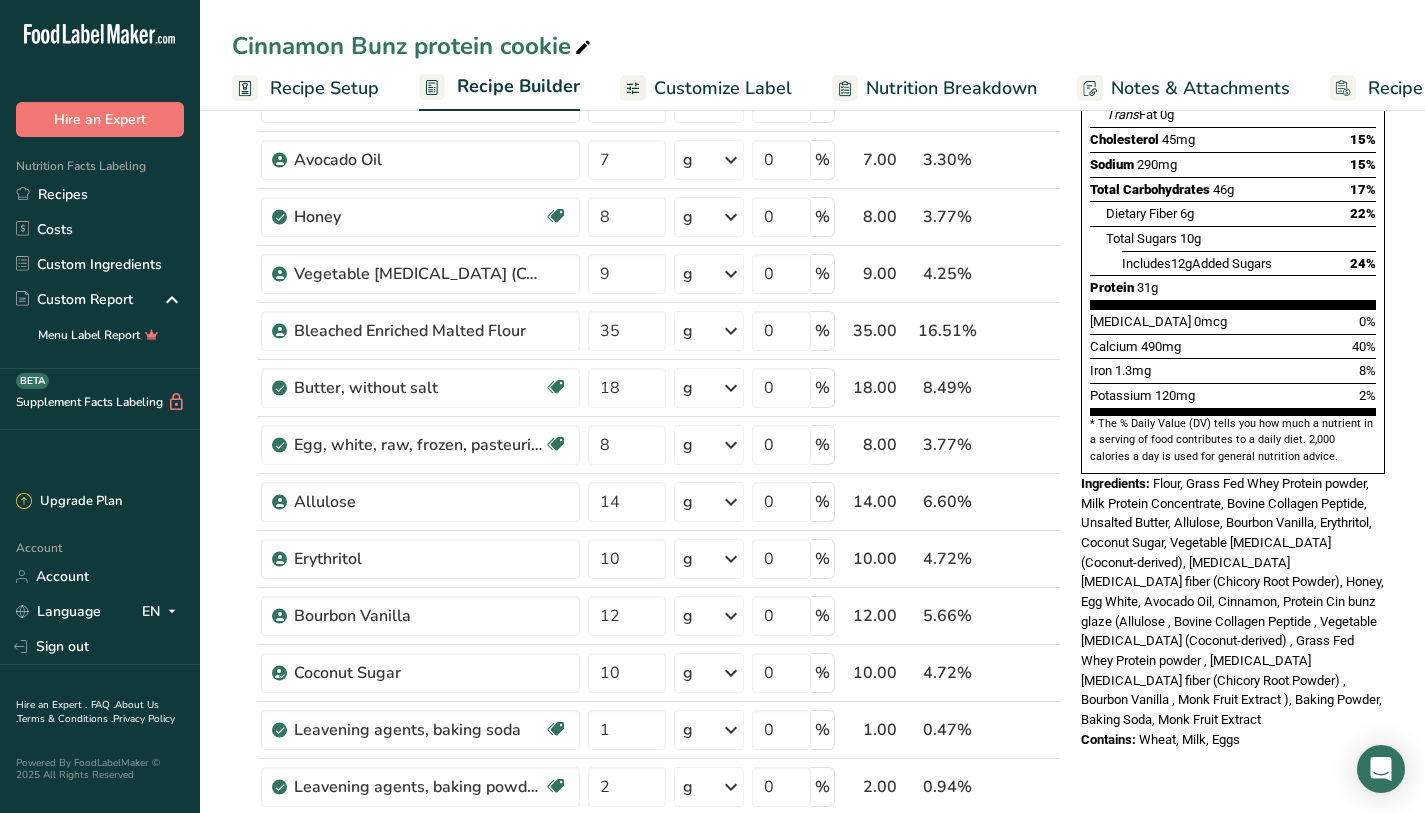 scroll, scrollTop: 377, scrollLeft: 0, axis: vertical 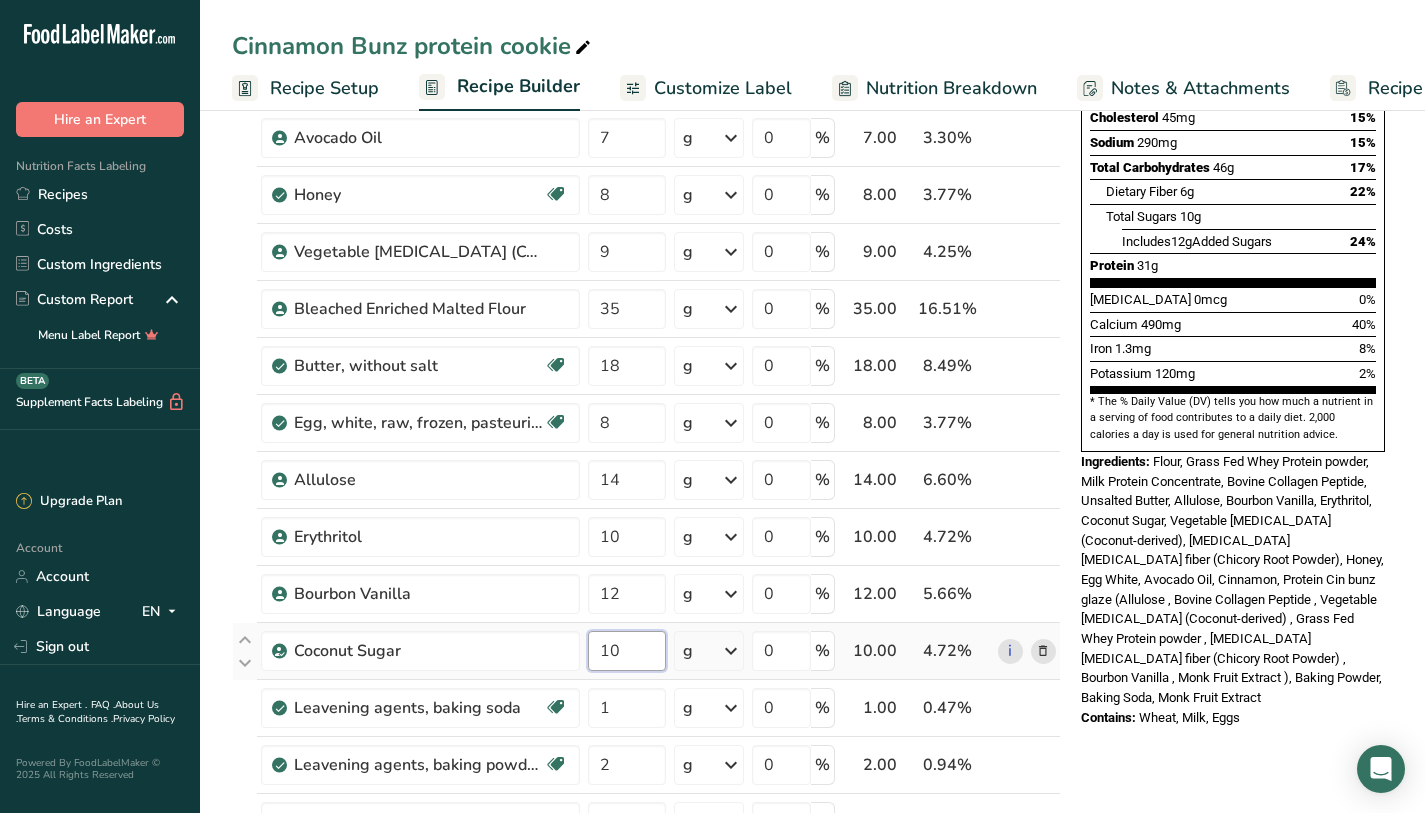 click on "10" at bounding box center [627, 651] 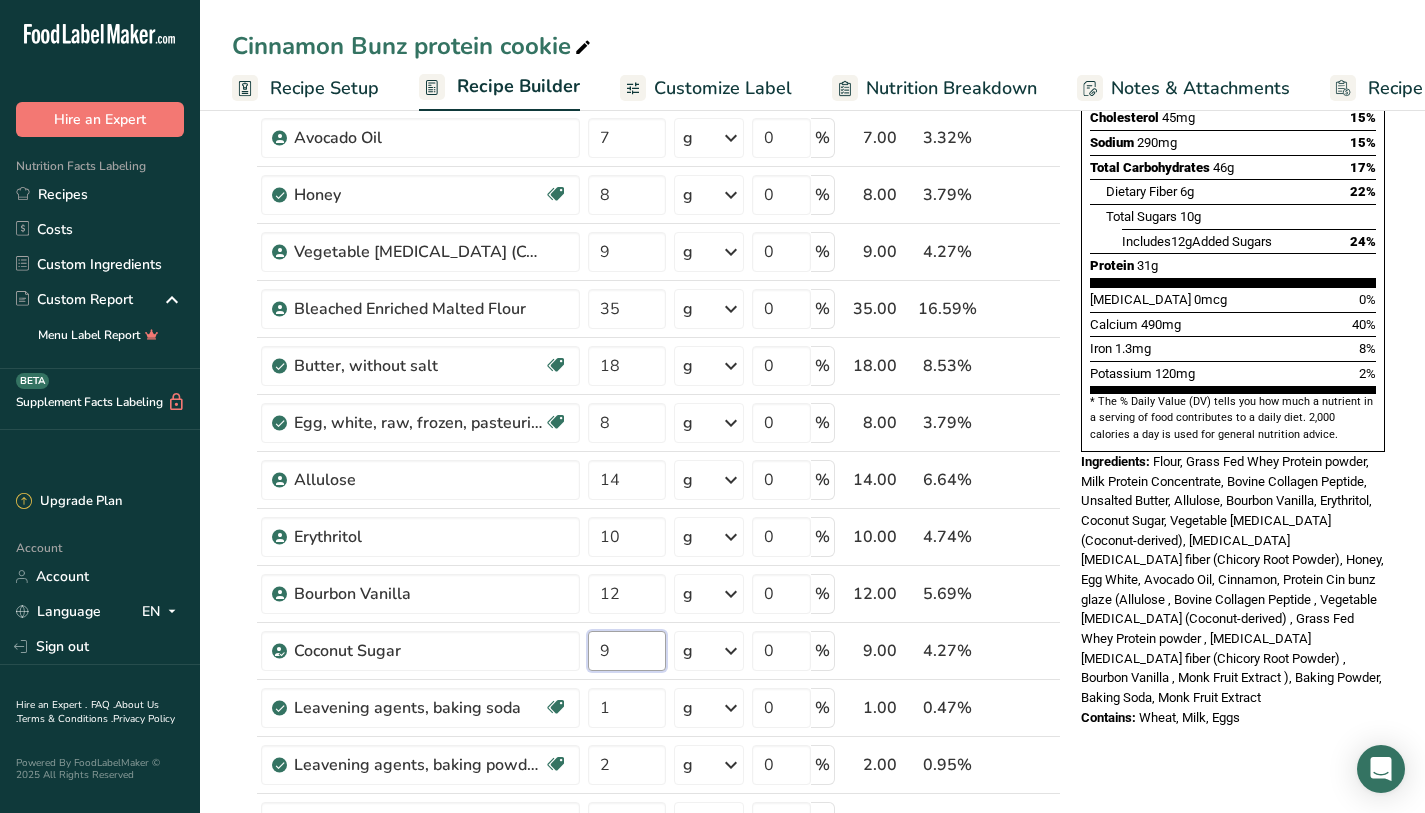 type on "9" 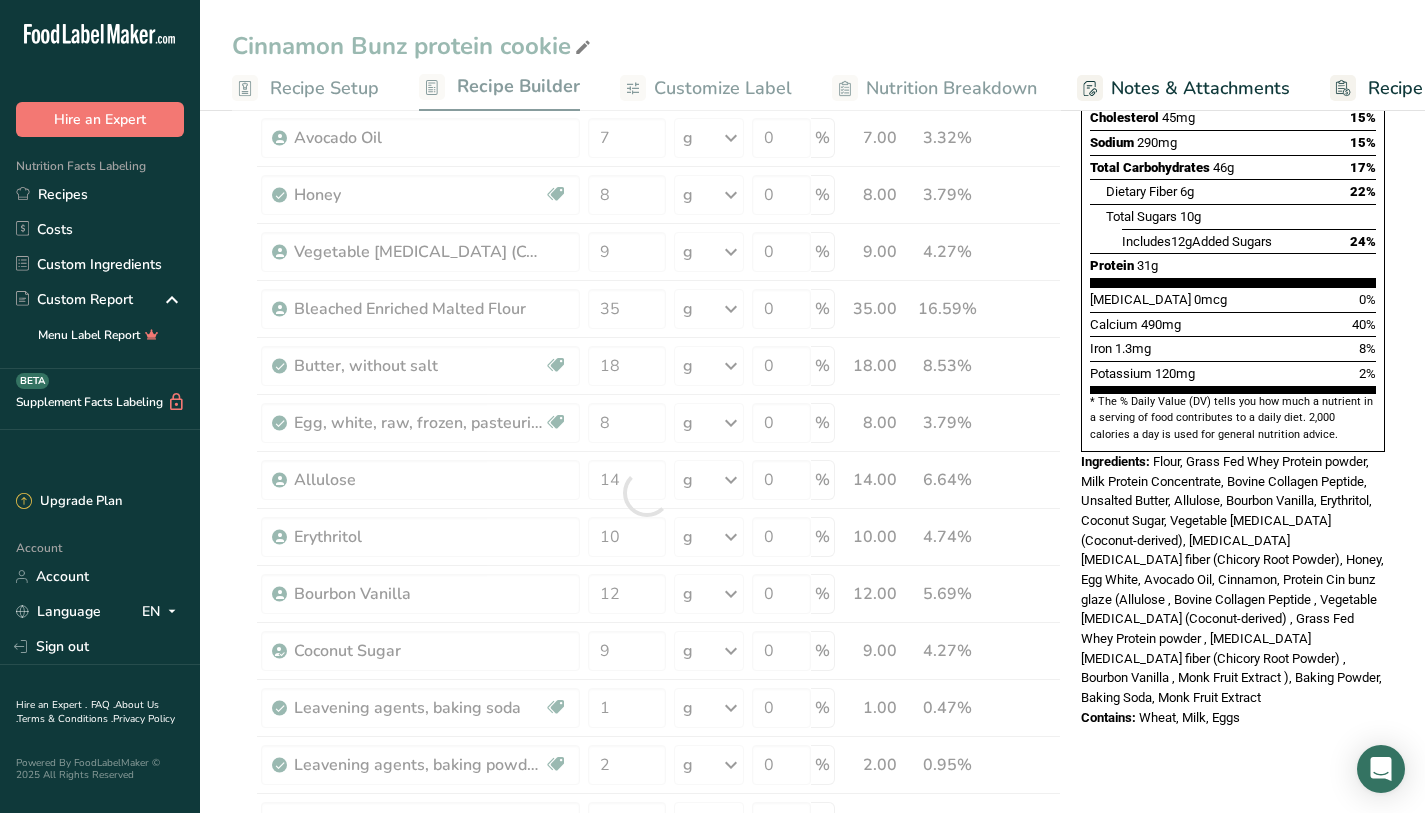 click on "Nutrition Facts
1 Serving Per Container
Serving Size
110g
Amount Per Serving
Calories
370
% Daily Value *
Total Fat
12g
15%
Saturated Fat
6g
29%
Trans  Fat
0g
[MEDICAL_DATA]
45mg
15%
Sodium
290mg
15%
Total Carbohydrates
46g
17%
Dietary Fiber
6g
22%" at bounding box center (1233, 247) 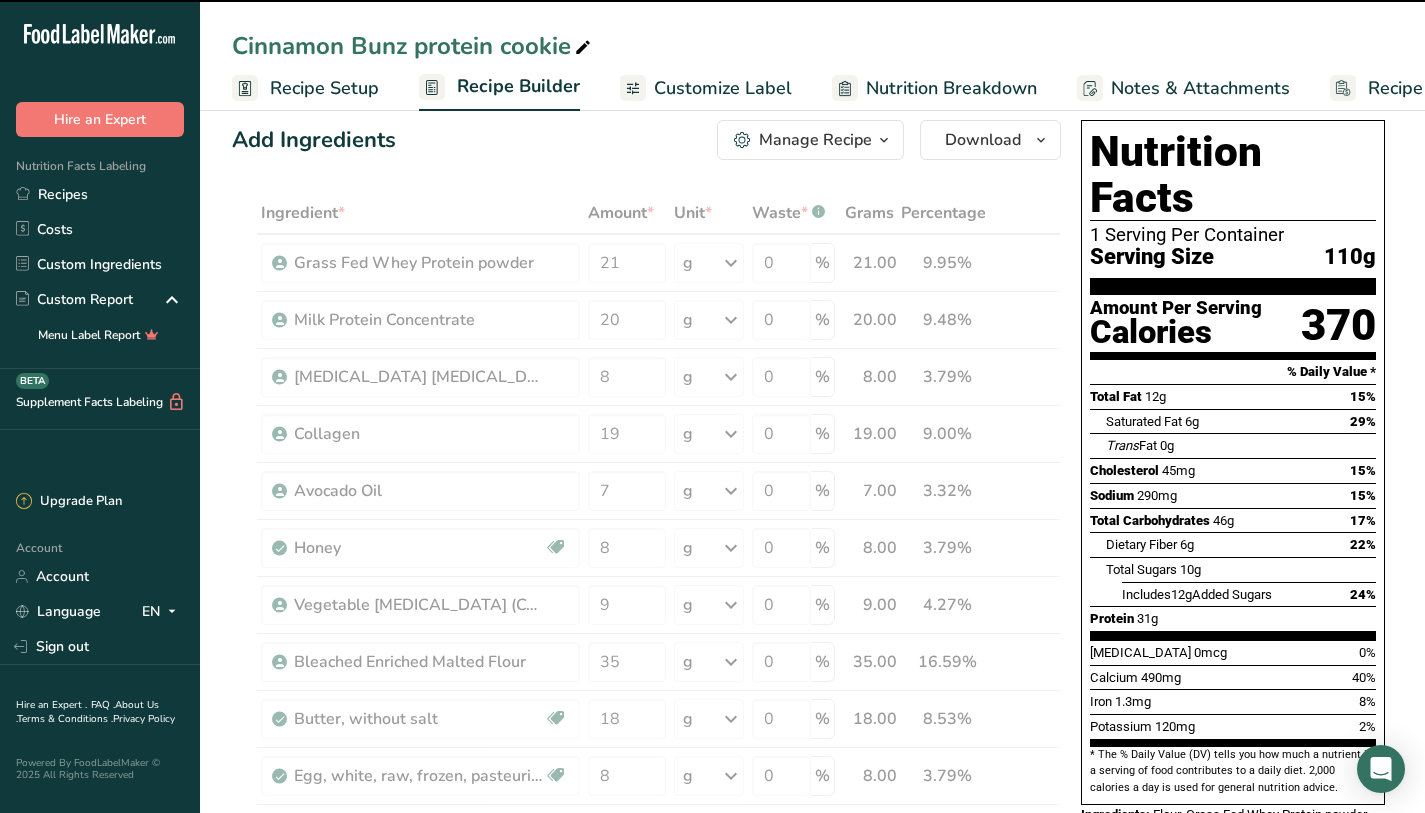 scroll, scrollTop: 0, scrollLeft: 0, axis: both 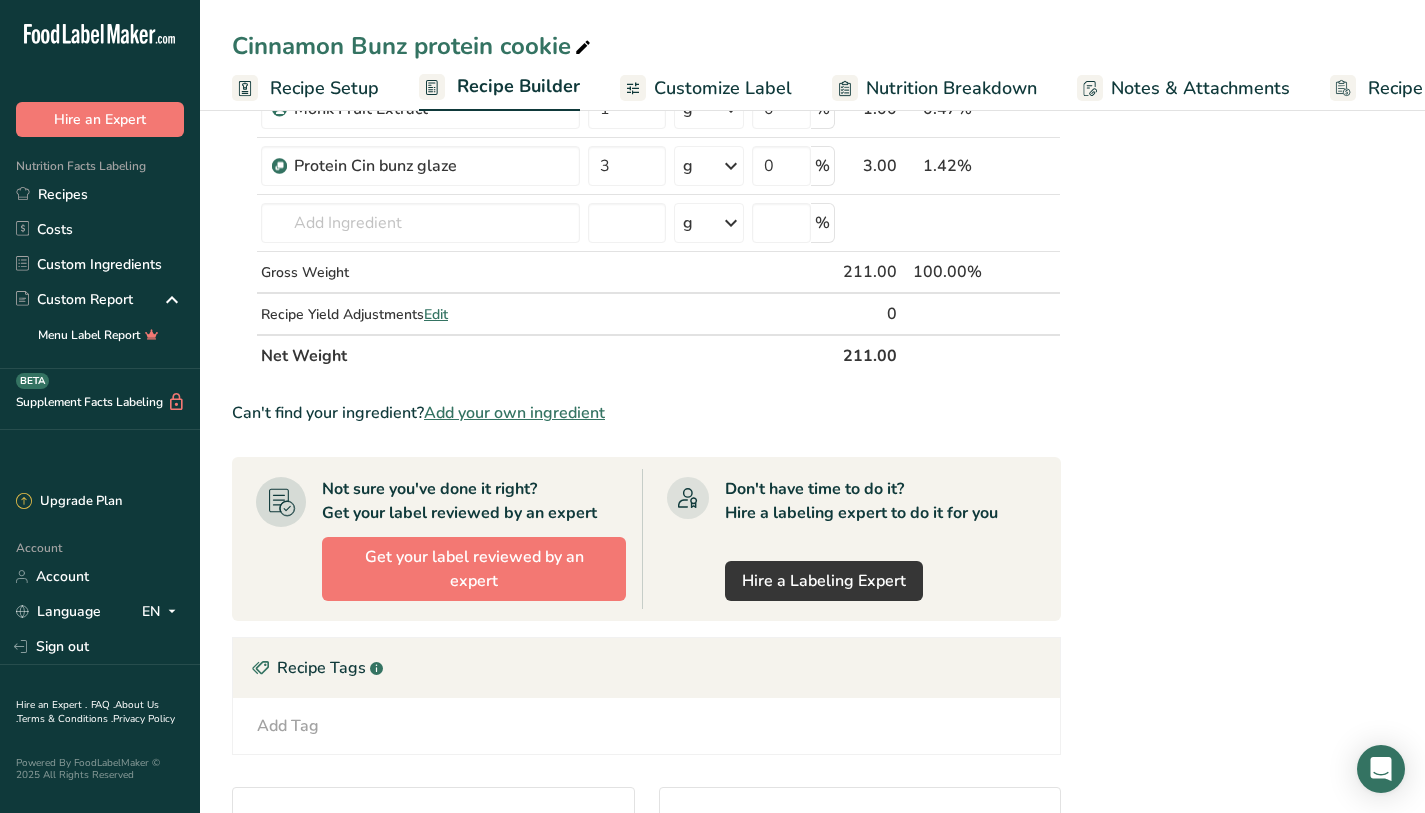 click on "Nutrition Facts
1 Serving Per Container
Serving Size
109g
Amount Per Serving
Calories
370
% Daily Value *
Total Fat
12g
15%
Saturated Fat
6g
29%
Trans  Fat
0g
[MEDICAL_DATA]
45mg
15%
Sodium
290mg
15%
Total Carbohydrates
45g
17%
Dietary Fiber
6g
22%" at bounding box center [1233, 13] 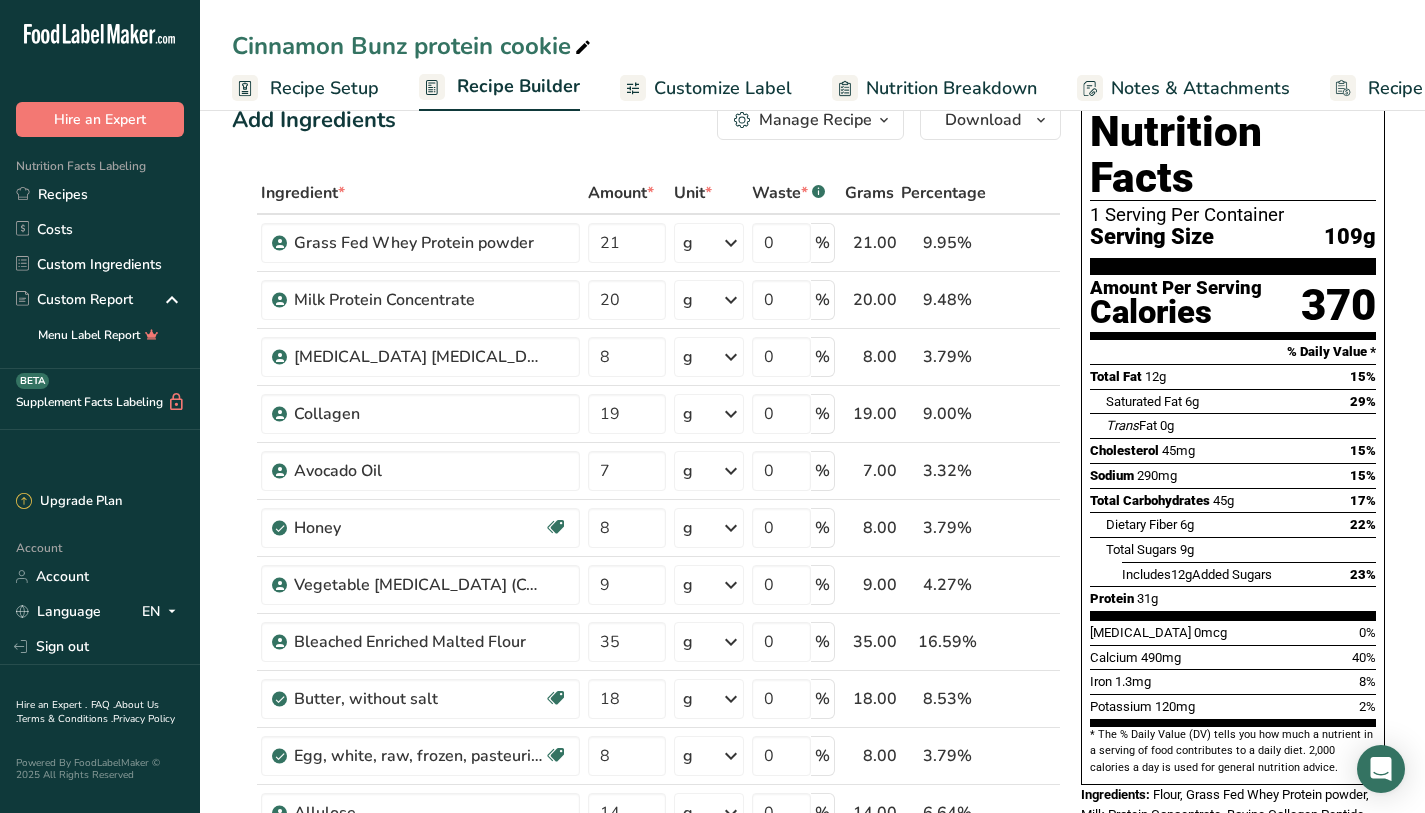 scroll, scrollTop: 0, scrollLeft: 0, axis: both 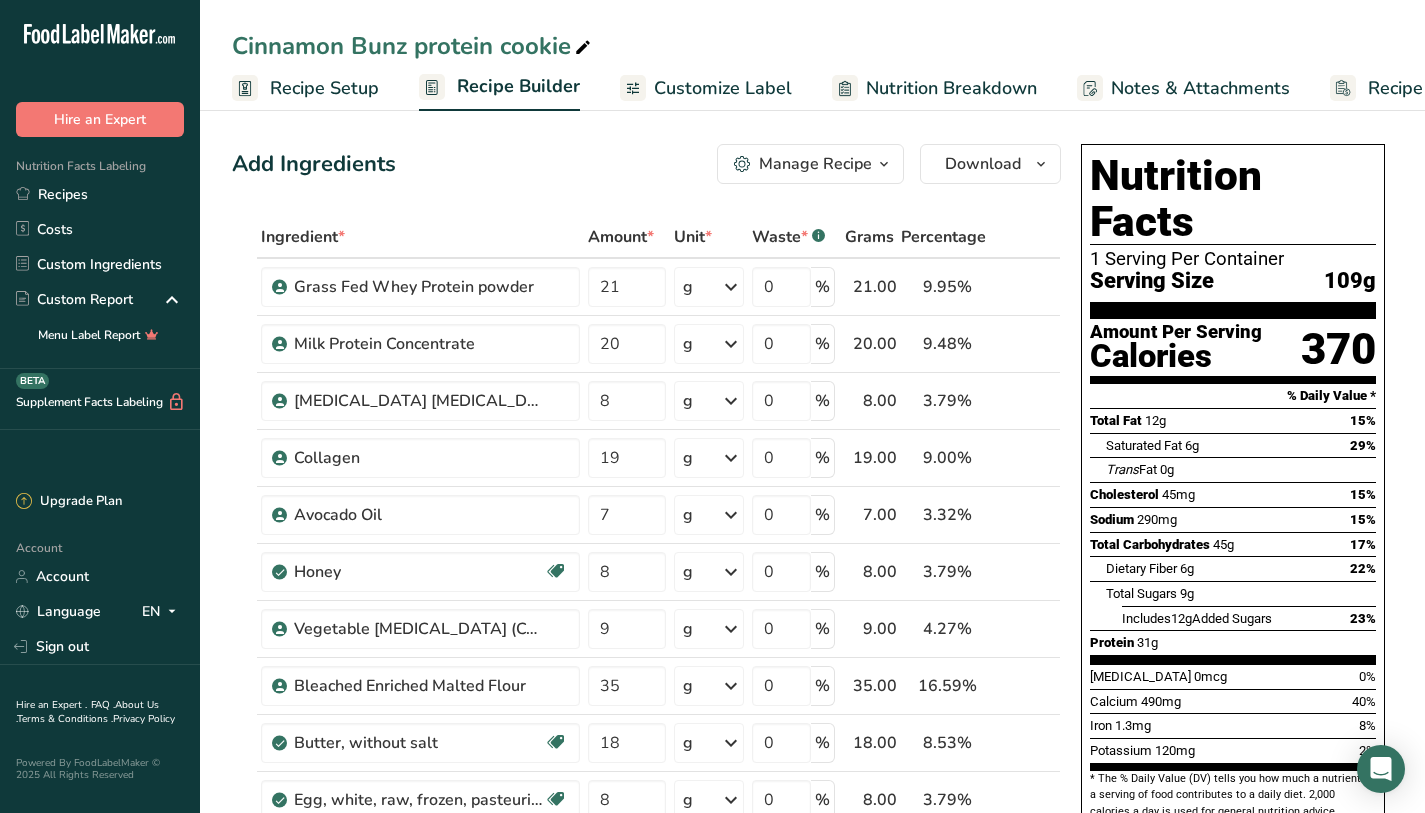 click on "Recipe Setup" at bounding box center (324, 88) 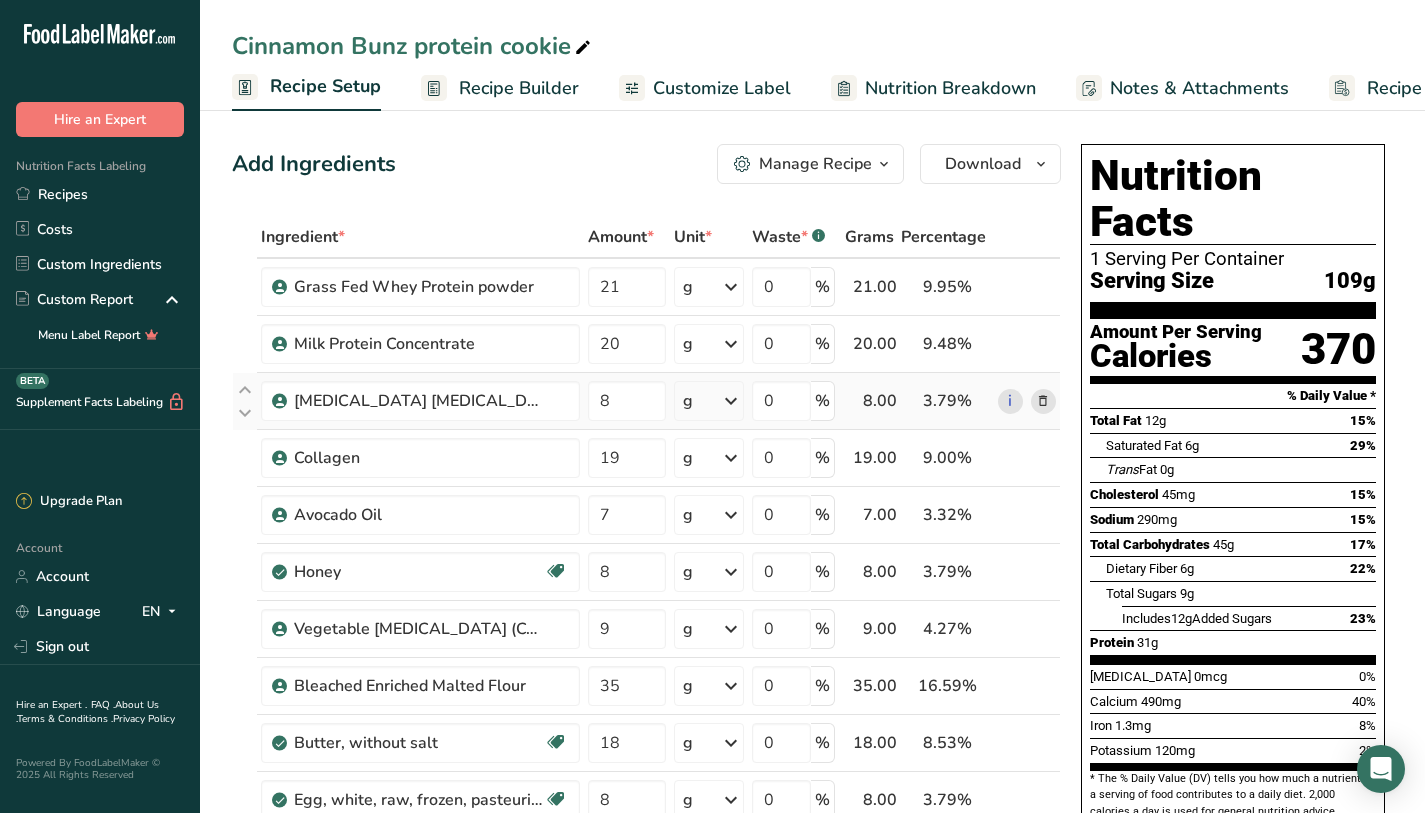 scroll, scrollTop: 0, scrollLeft: 7, axis: horizontal 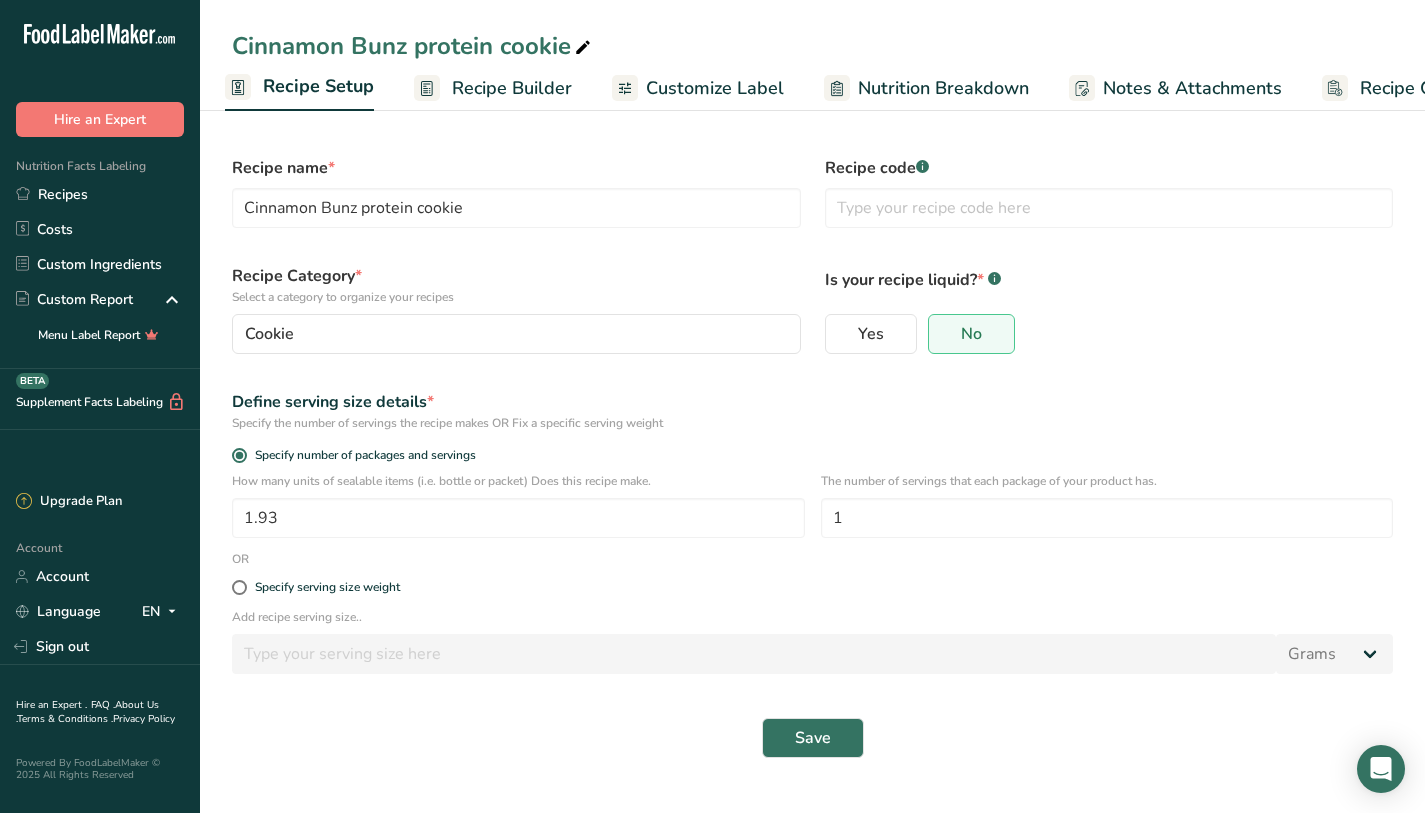 click on "Recipe Builder" at bounding box center [512, 88] 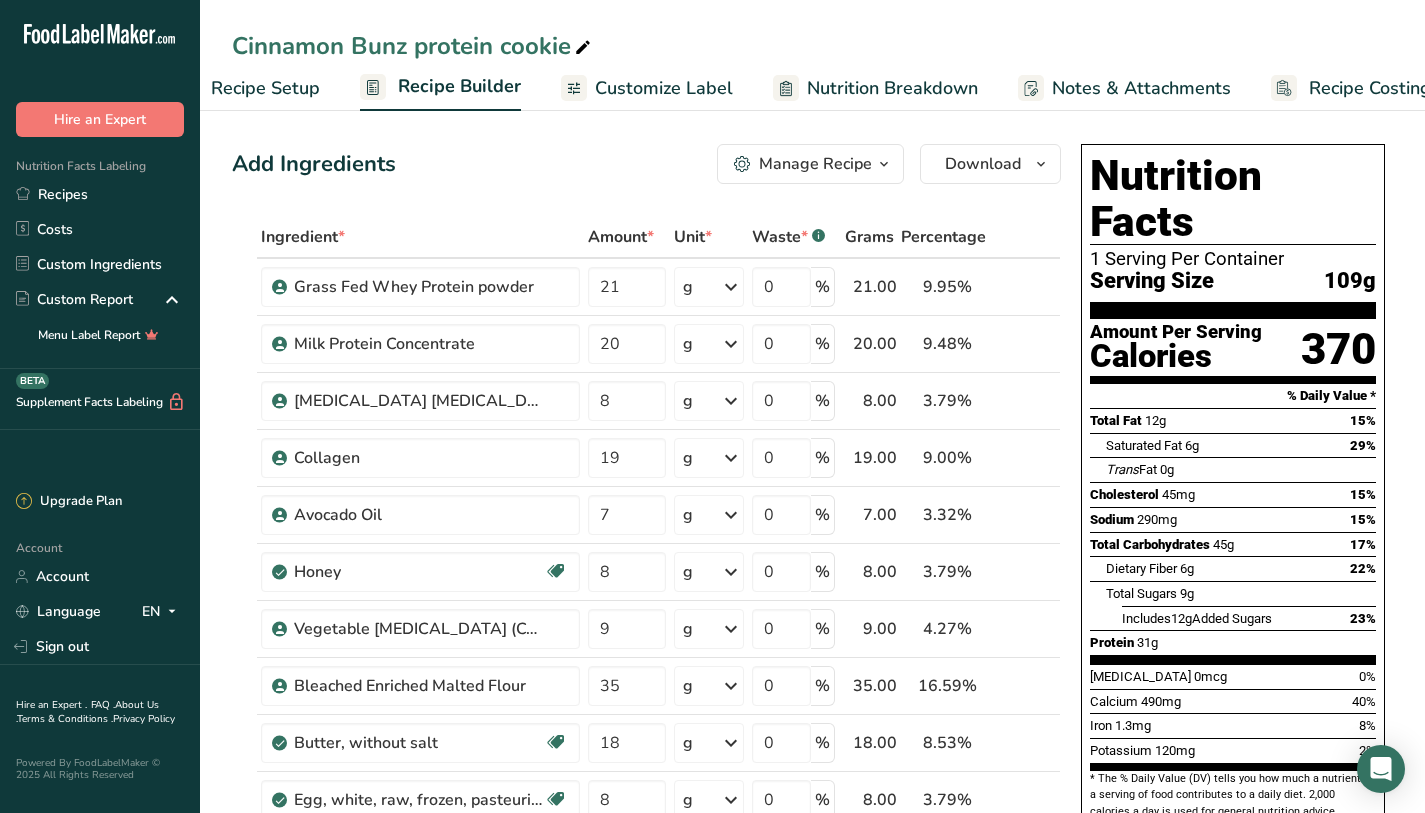scroll, scrollTop: 0, scrollLeft: 96, axis: horizontal 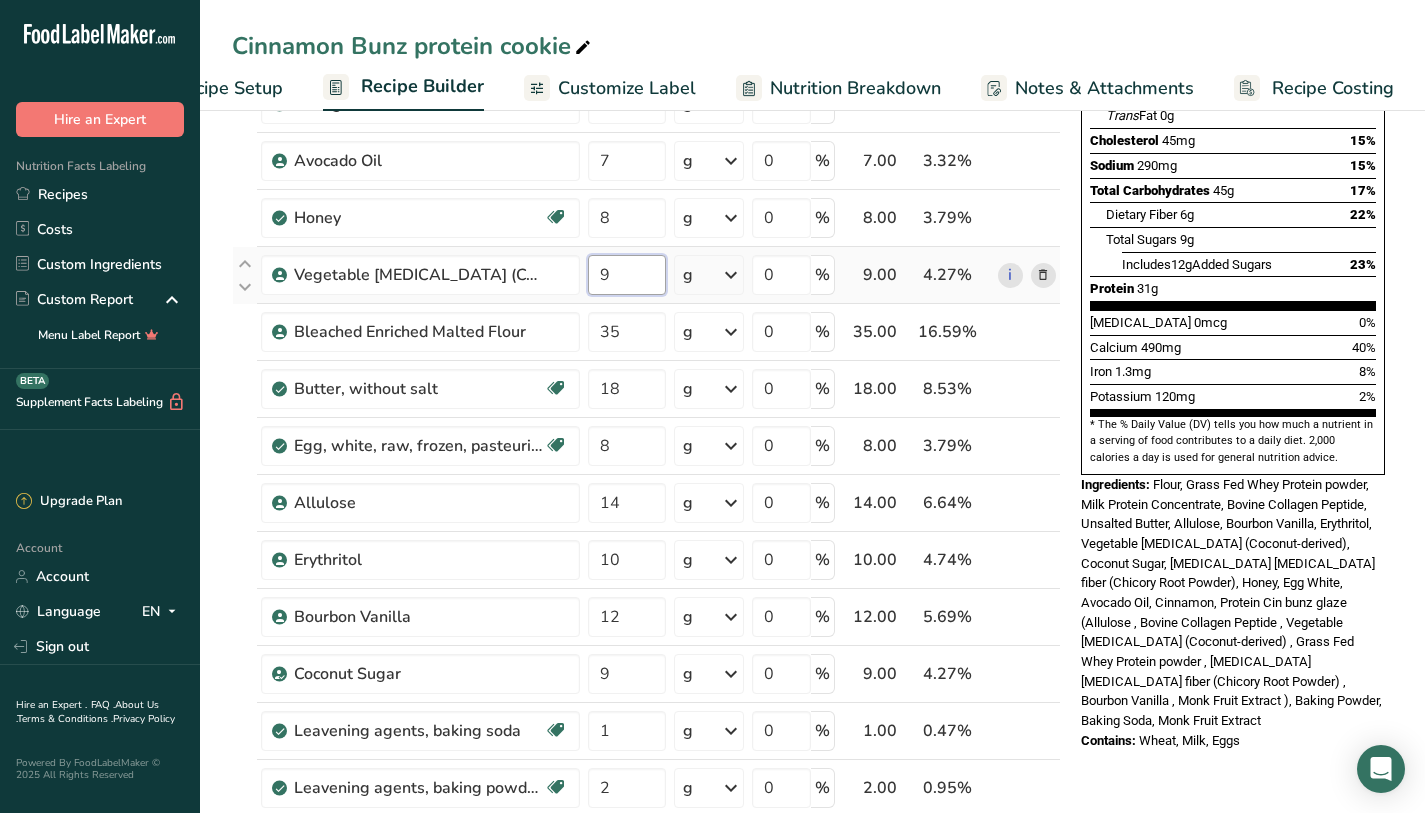 click on "9" at bounding box center (627, 275) 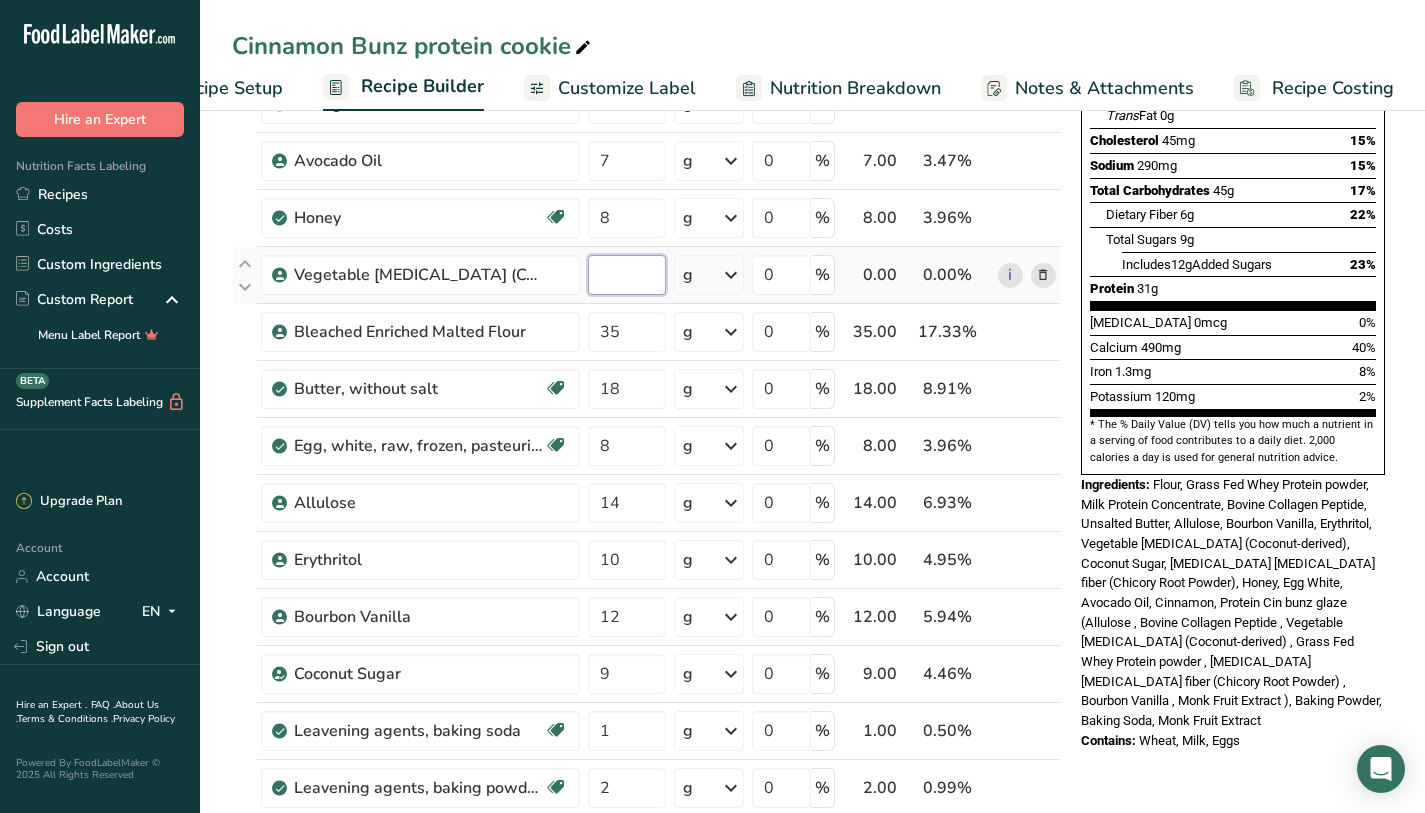 type on "9" 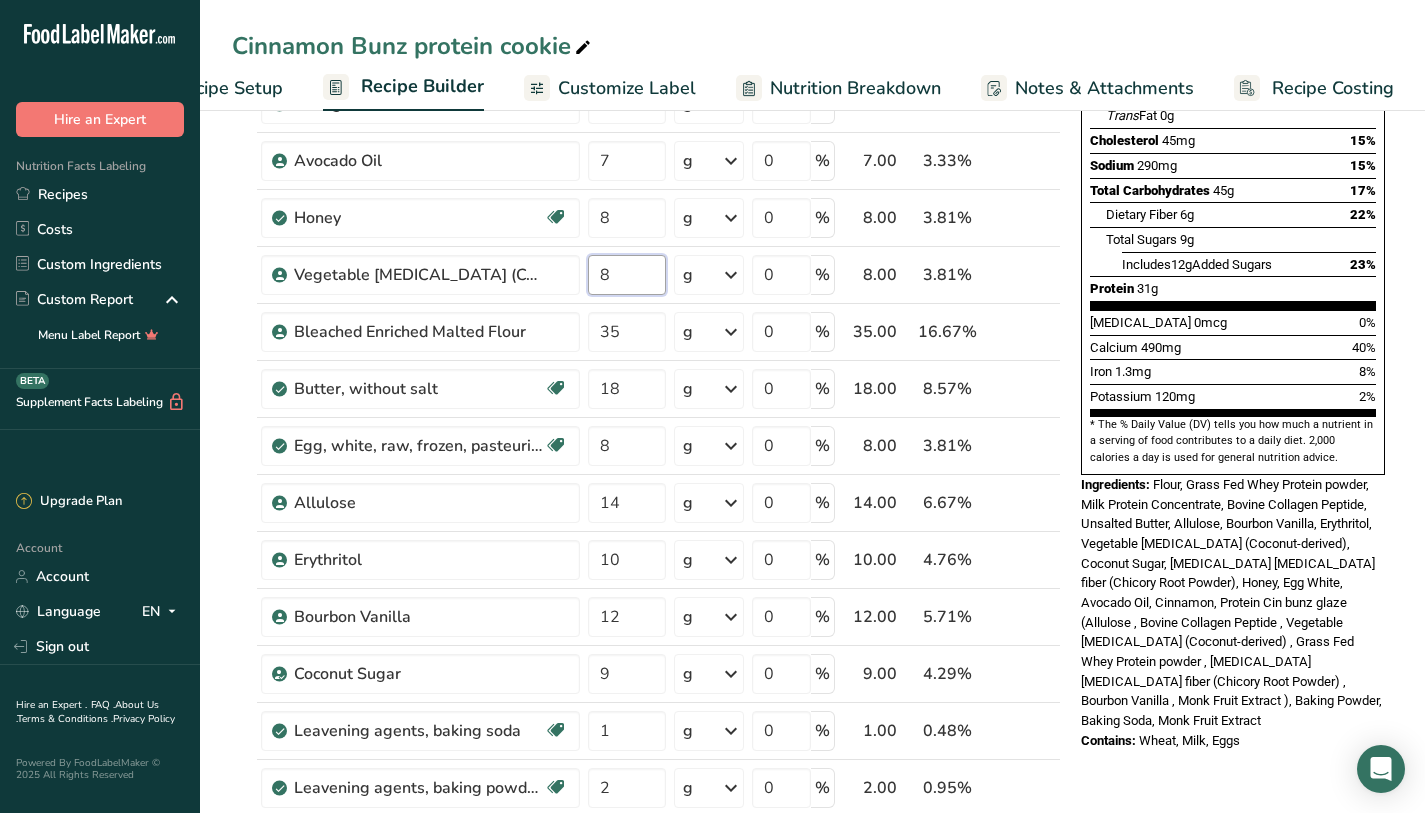 type on "8" 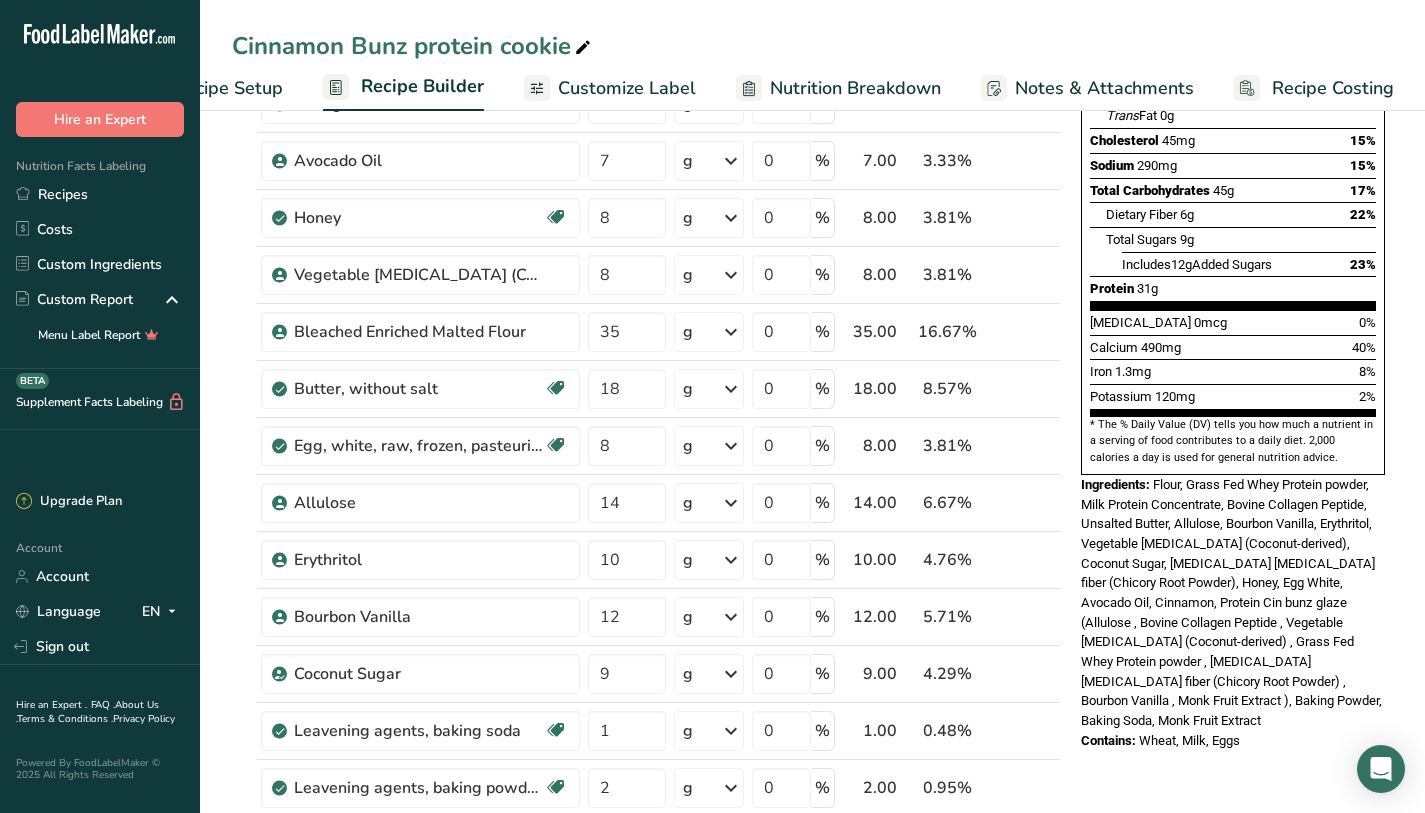 click on "Calcium
490mg
40%" at bounding box center (1233, 347) 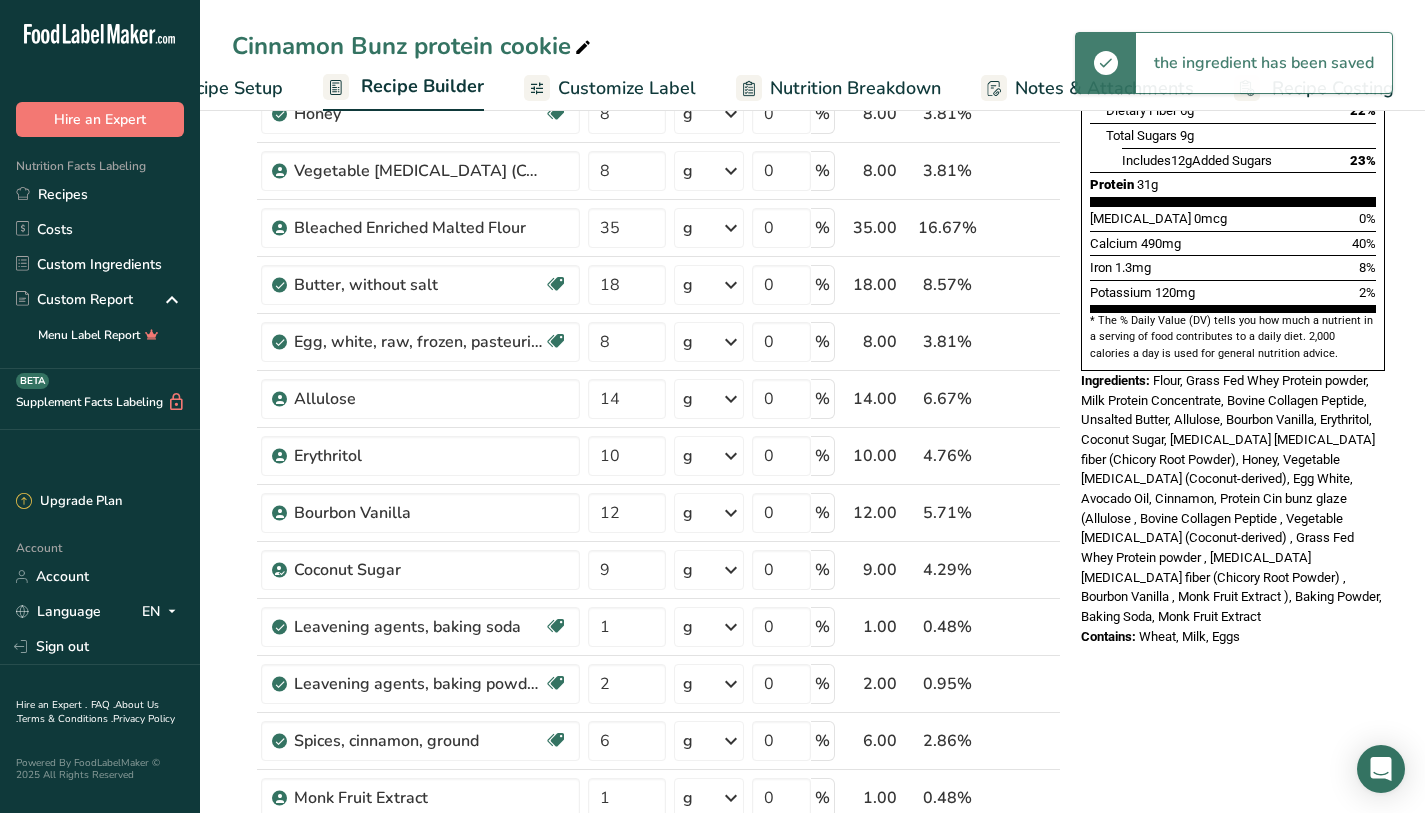 scroll, scrollTop: 487, scrollLeft: 0, axis: vertical 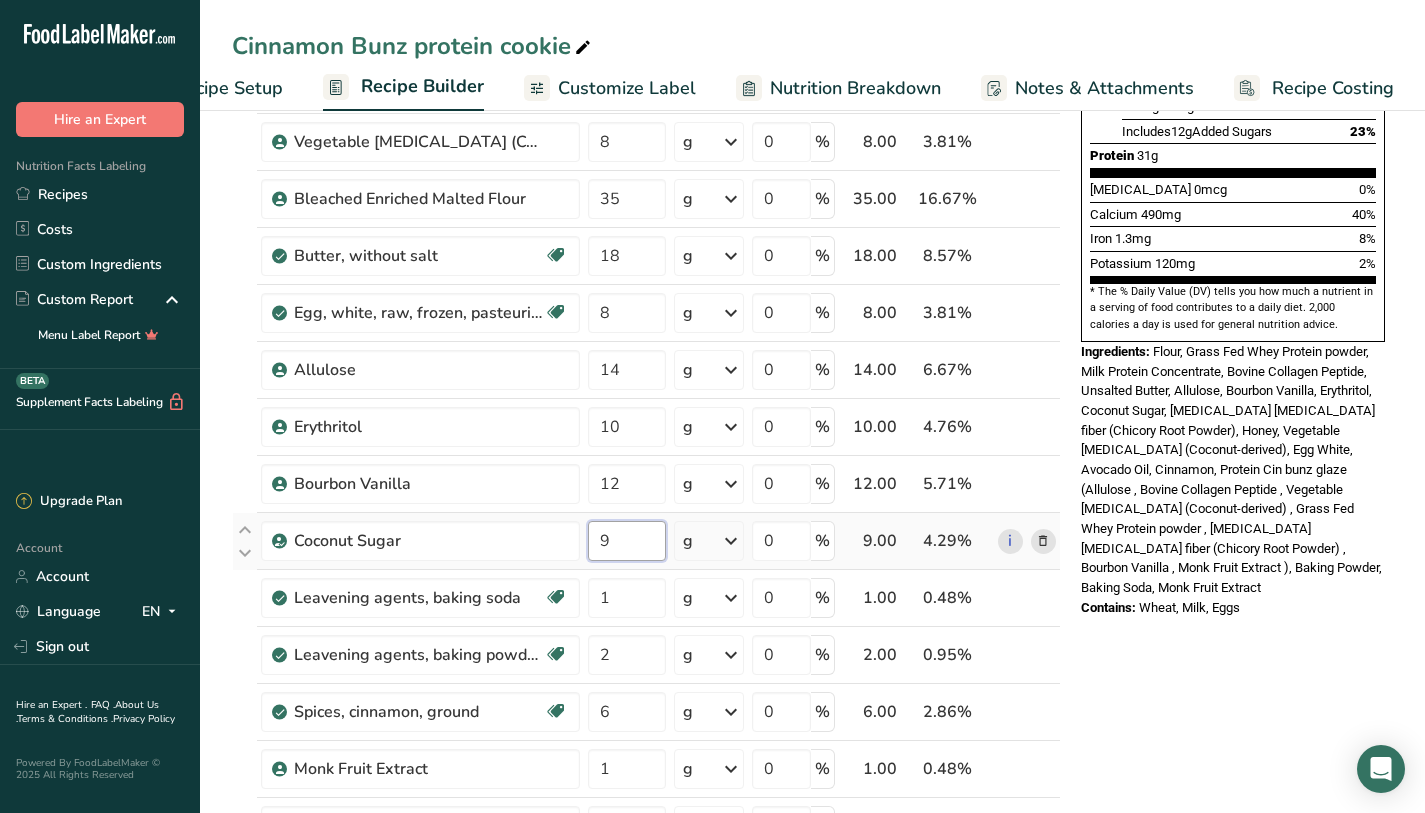 click on "9" at bounding box center (627, 541) 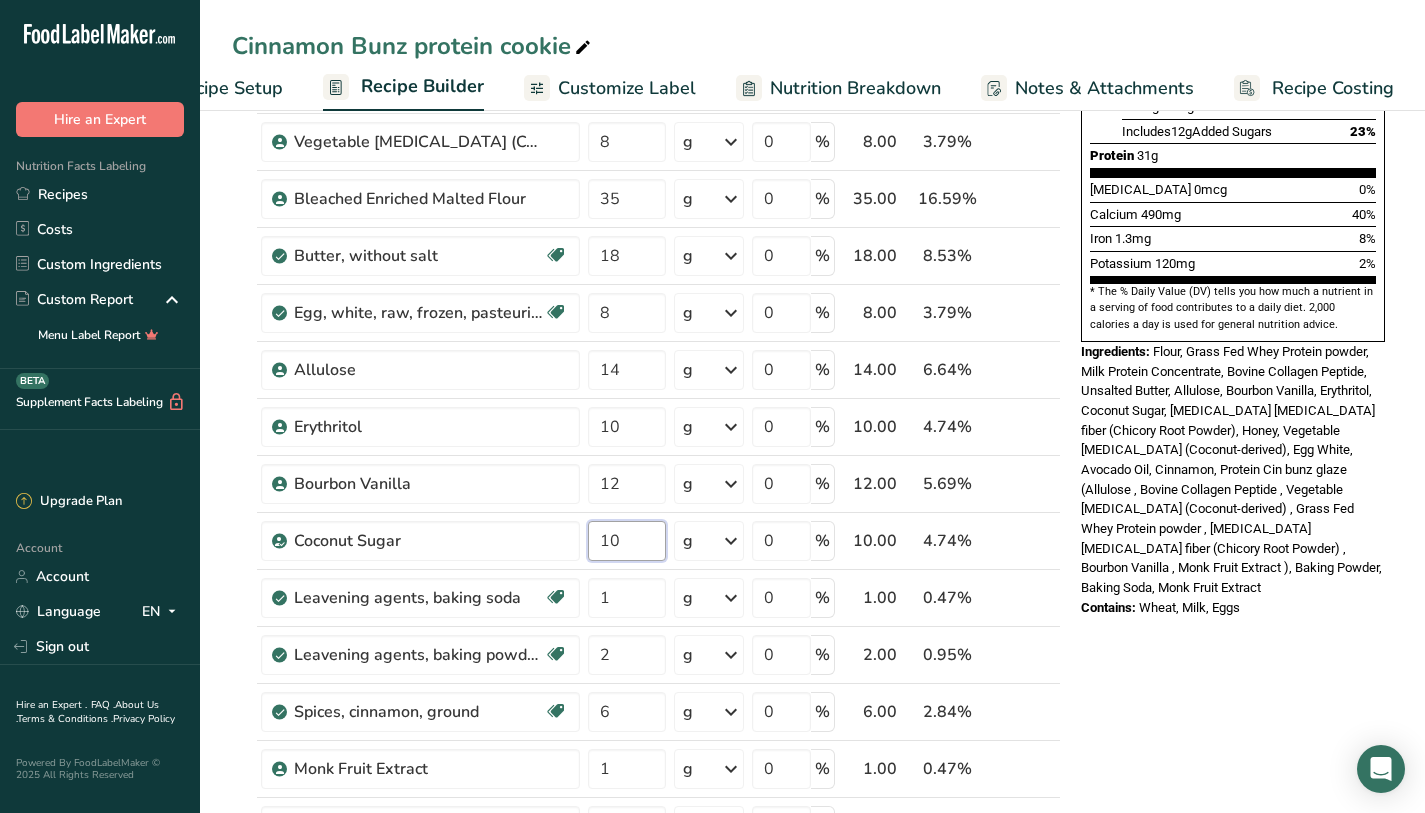 type on "10" 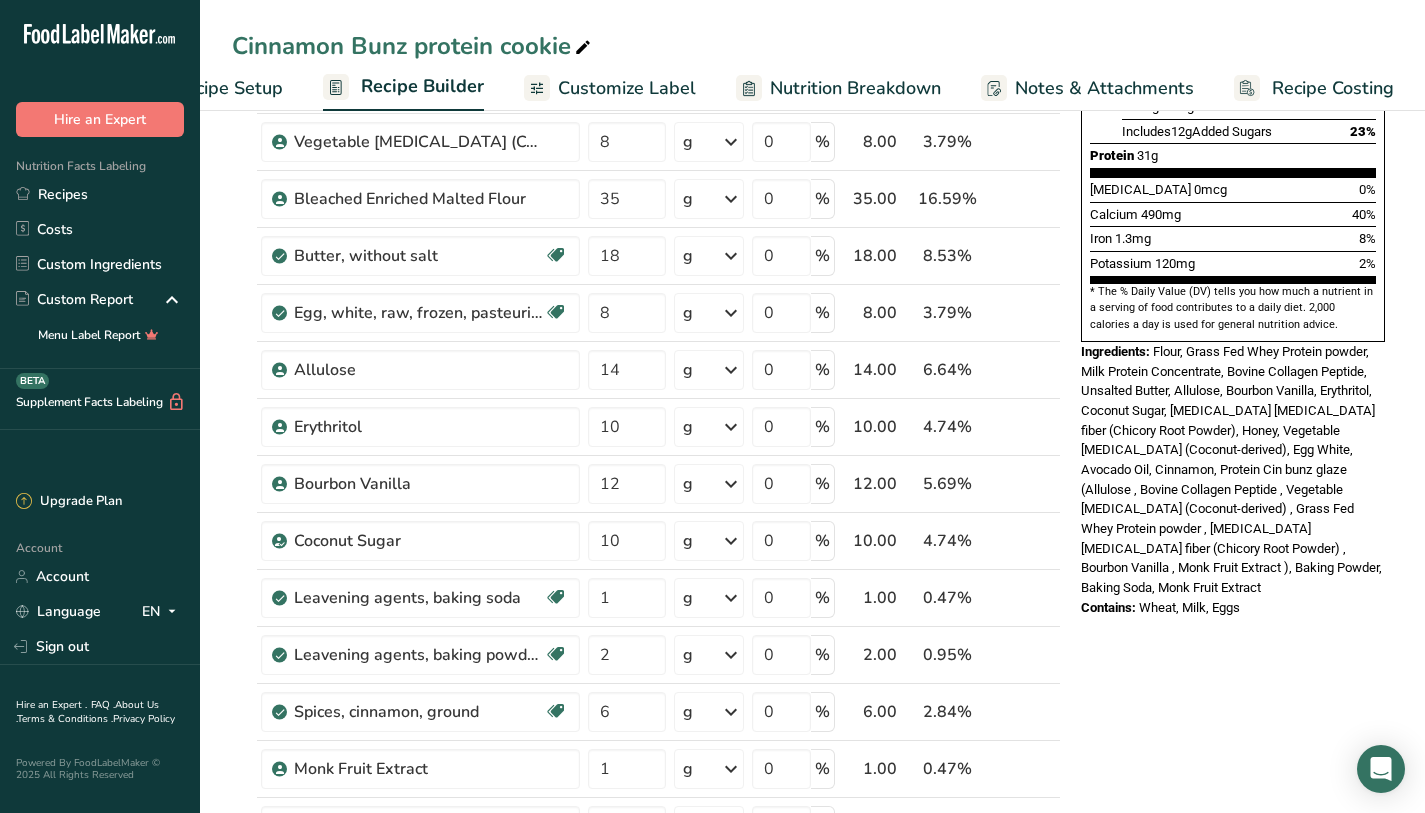 click on "Flour, Grass Fed Whey Protein powder, Milk Protein Concentrate, Bovine Collagen Peptide, Unsalted Butter, Allulose, Bourbon Vanilla, Erythritol, Coconut Sugar, [MEDICAL_DATA] [MEDICAL_DATA] fiber (Chicory Root Powder), Honey, Vegetable [MEDICAL_DATA] (Coconut-derived), Egg White, Avocado Oil, Cinnamon, Protein Cin bunz glaze (Allulose , Bovine Collagen Peptide , Vegetable [MEDICAL_DATA] (Coconut-derived) , Grass Fed Whey Protein powder , [MEDICAL_DATA] [MEDICAL_DATA] fiber (Chicory Root Powder) , Bourbon Vanilla , Monk Fruit Extract ), Baking Powder, Baking Soda, Monk Fruit Extract" at bounding box center (1231, 469) 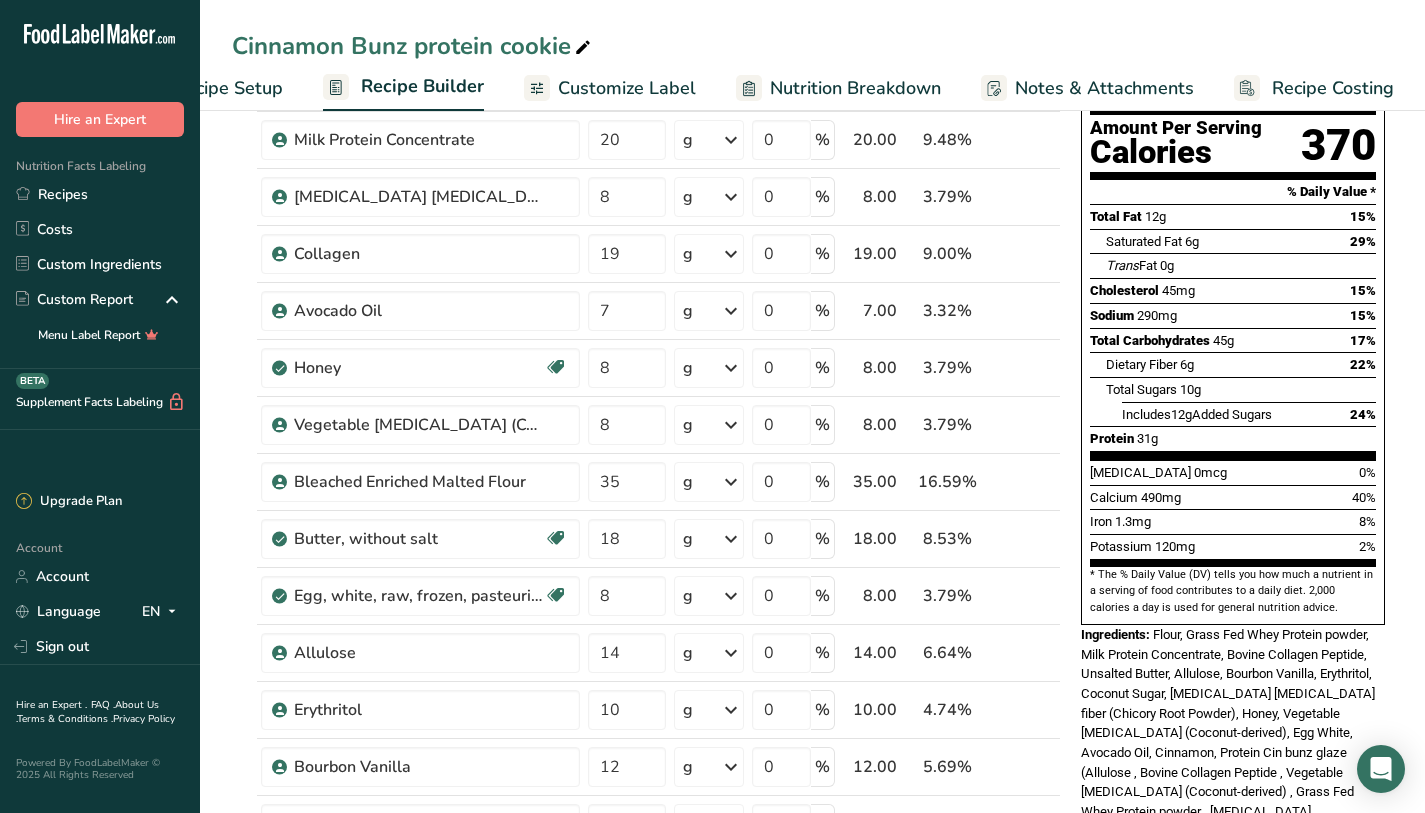 scroll, scrollTop: 256, scrollLeft: 0, axis: vertical 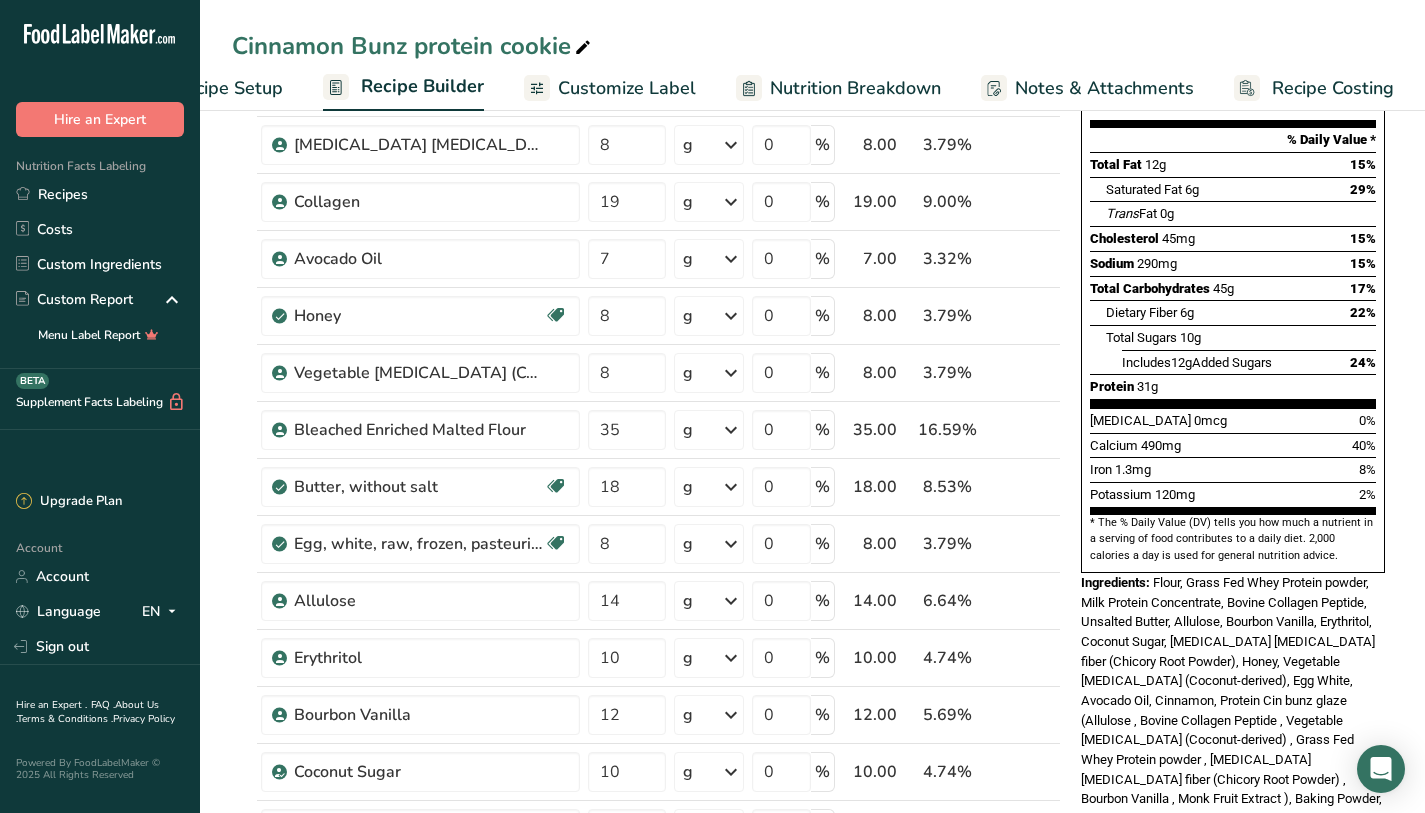 click on "Notes & Attachments" at bounding box center [1104, 88] 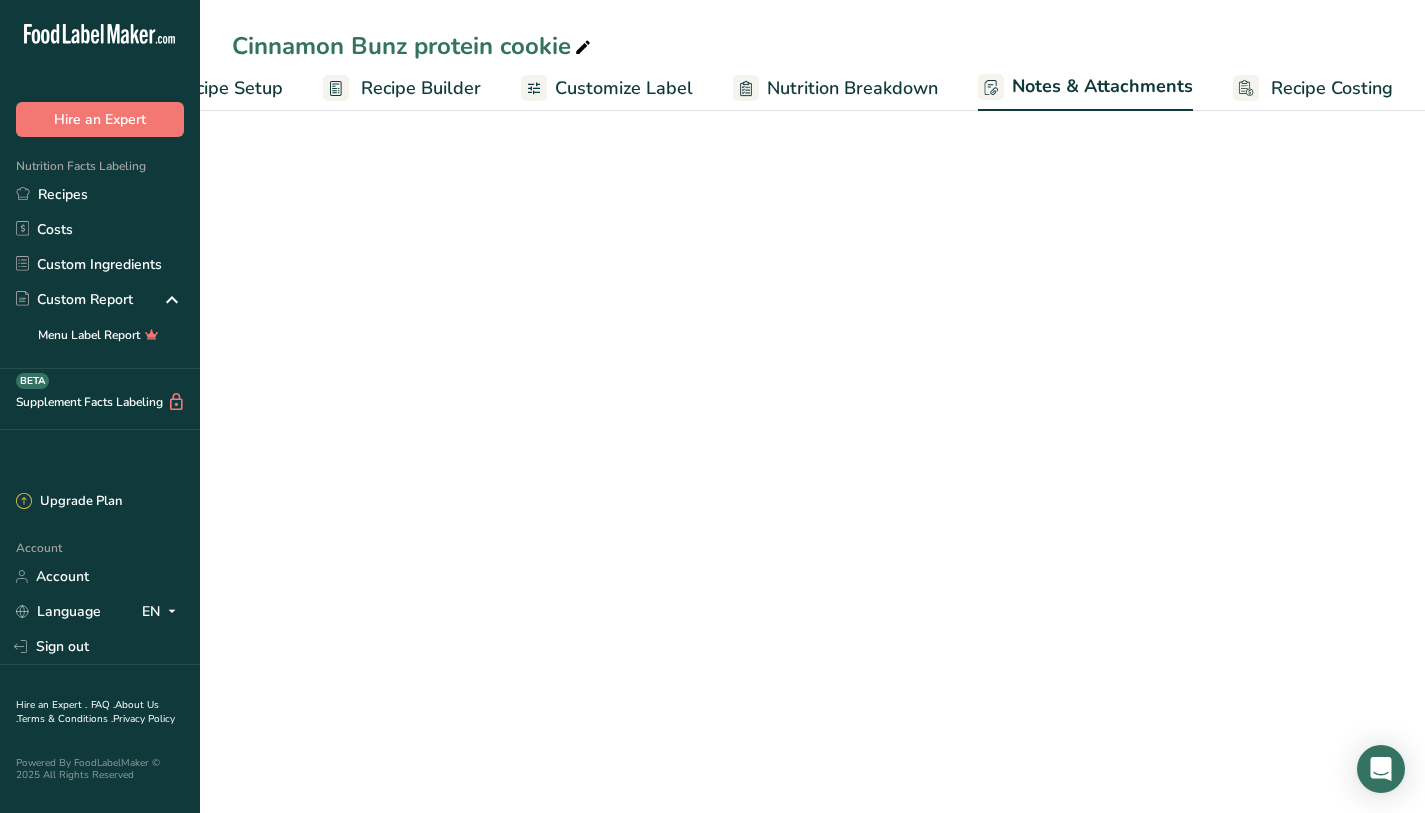 scroll, scrollTop: 0, scrollLeft: 97, axis: horizontal 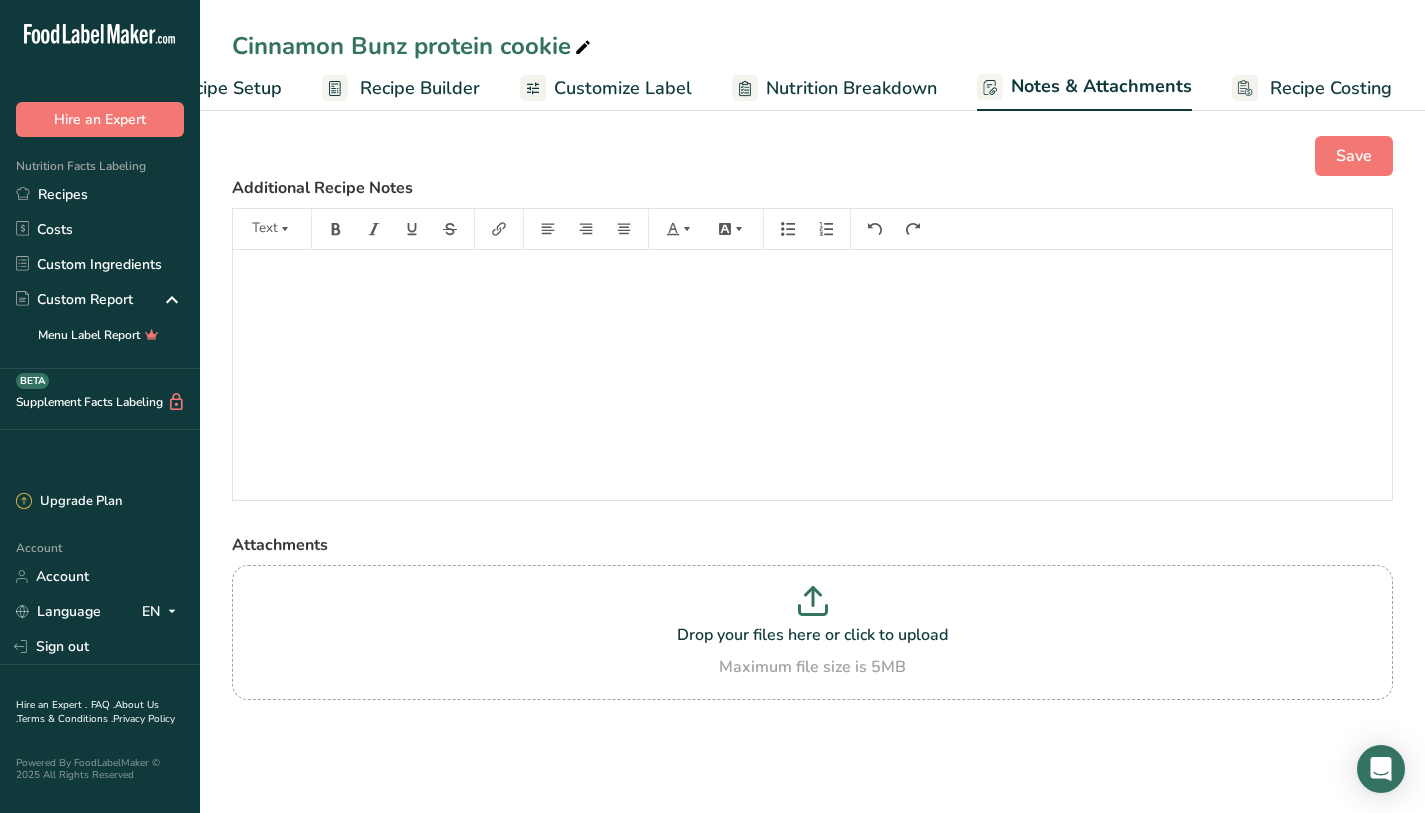 click on "Nutrition Breakdown" at bounding box center [851, 88] 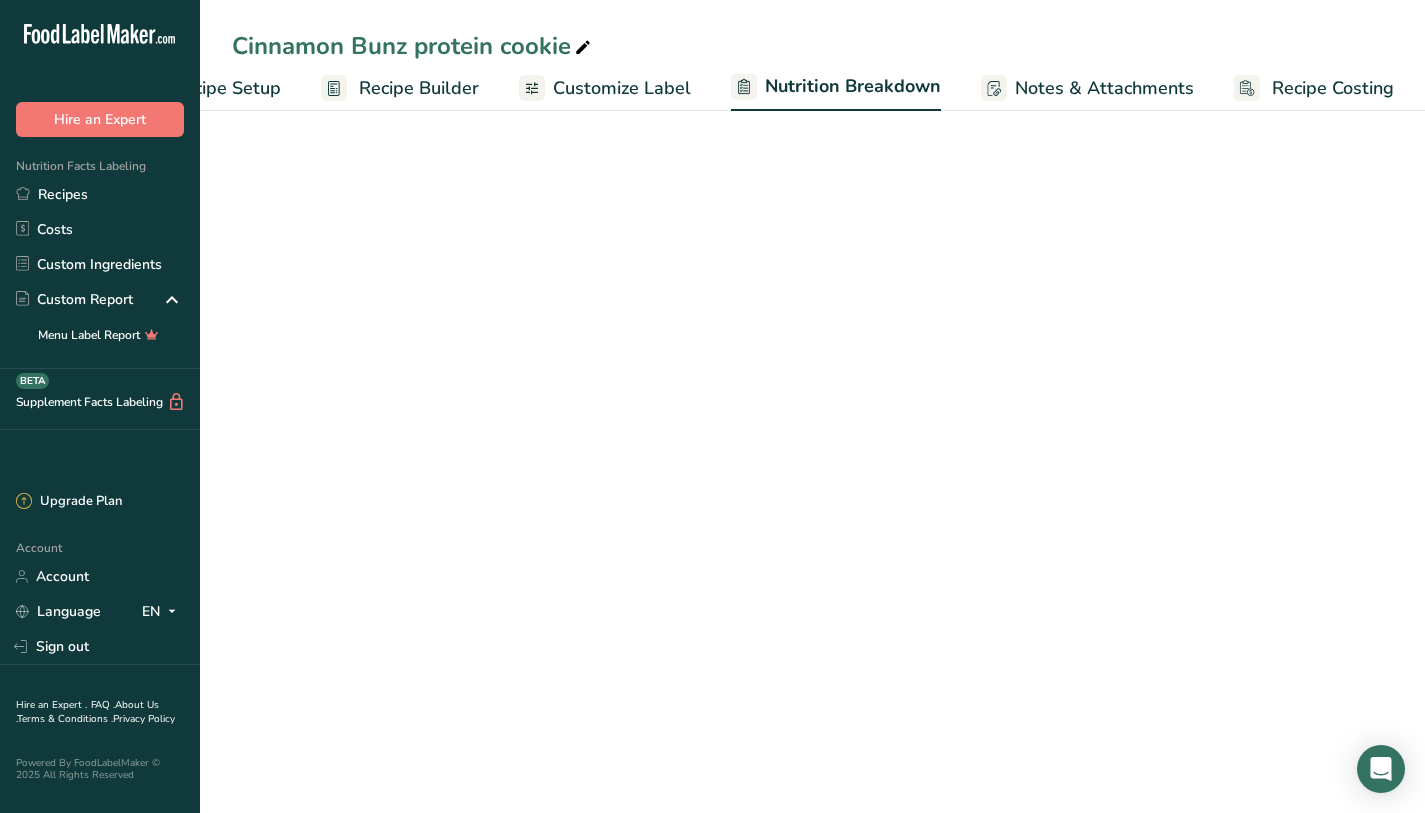 click on "Customize Label" at bounding box center (605, 88) 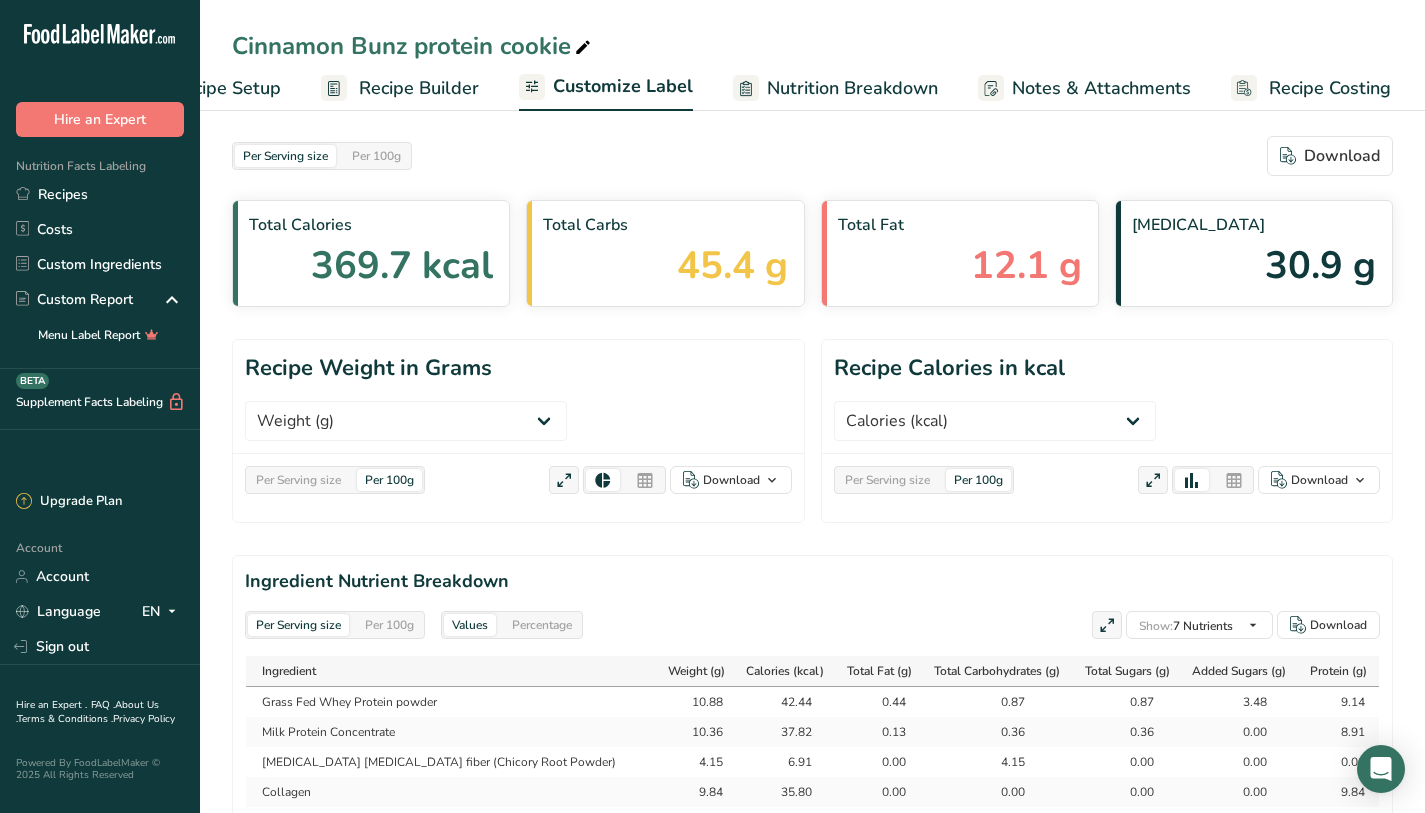 scroll, scrollTop: 0, scrollLeft: 96, axis: horizontal 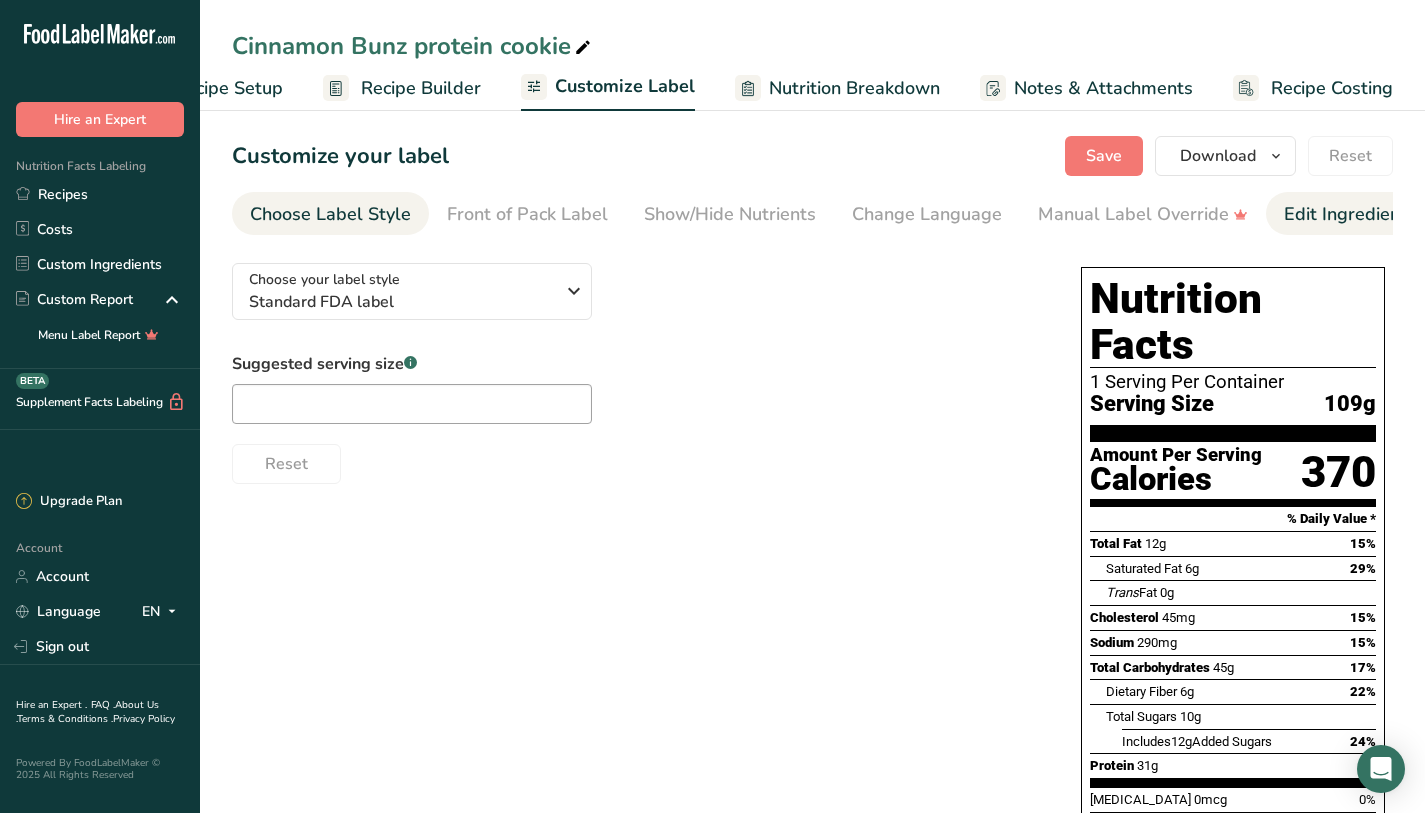 click on "Edit Ingredients/Allergens List" at bounding box center (1411, 214) 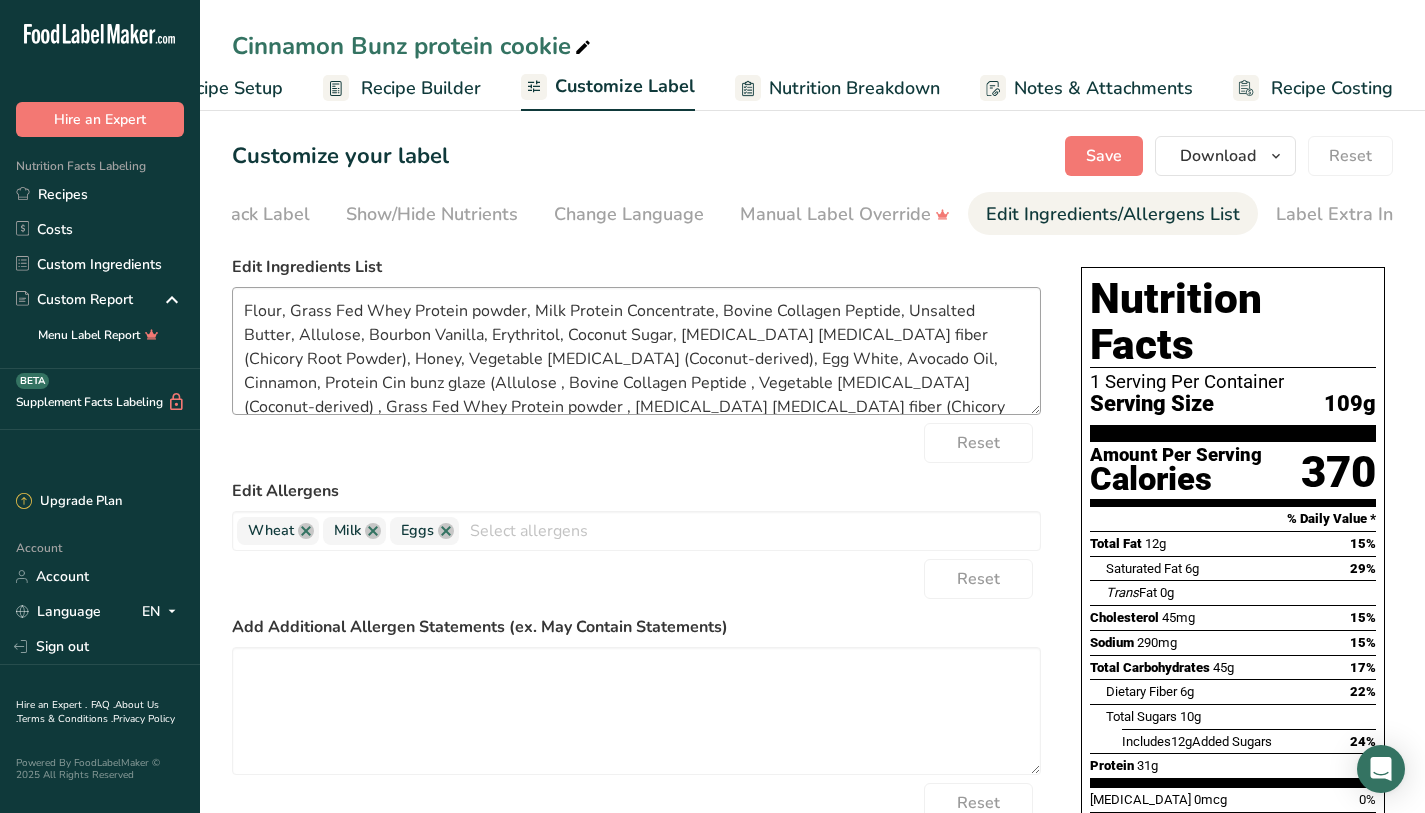 scroll, scrollTop: 0, scrollLeft: 316, axis: horizontal 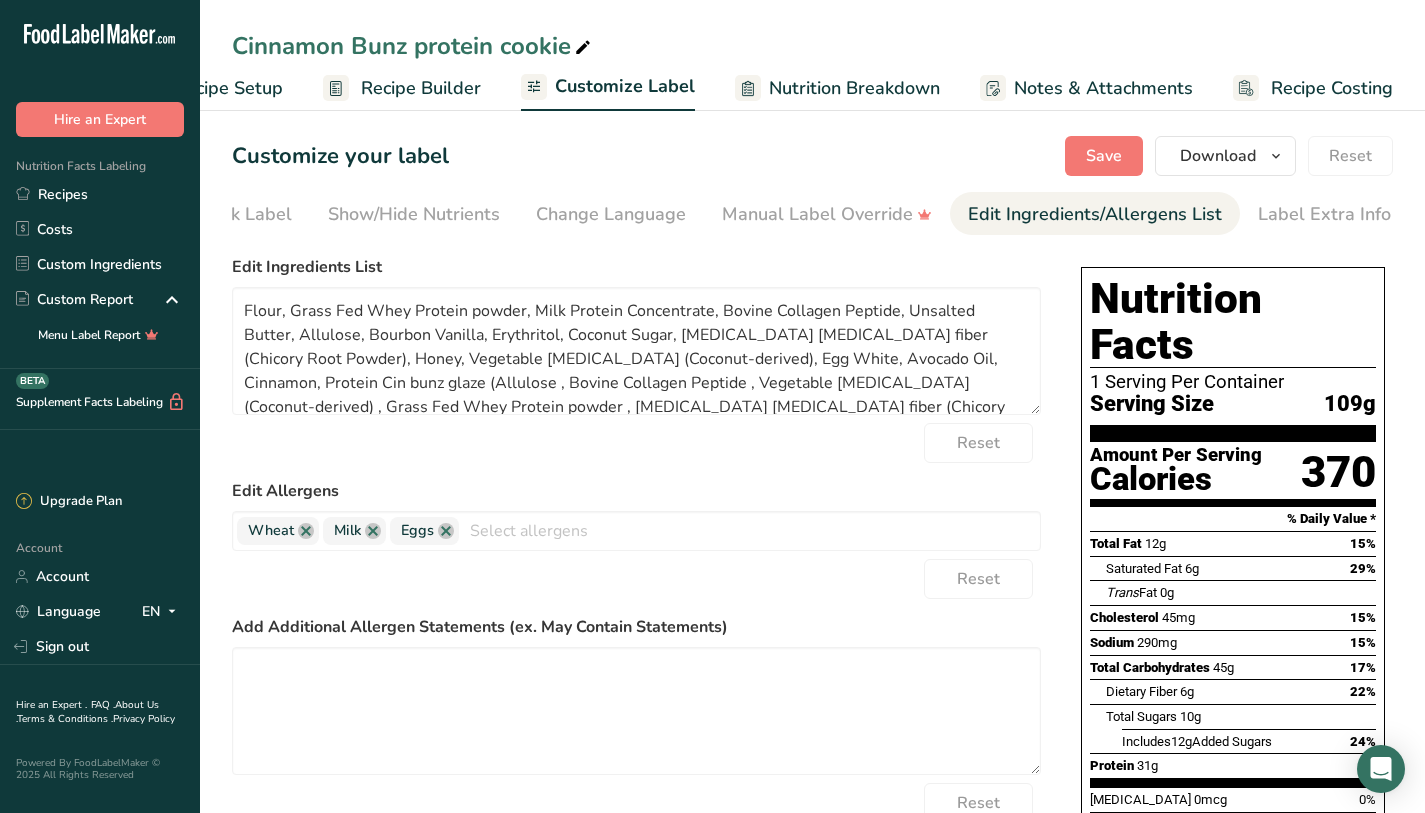 click on "Recipe Setup" at bounding box center (228, 88) 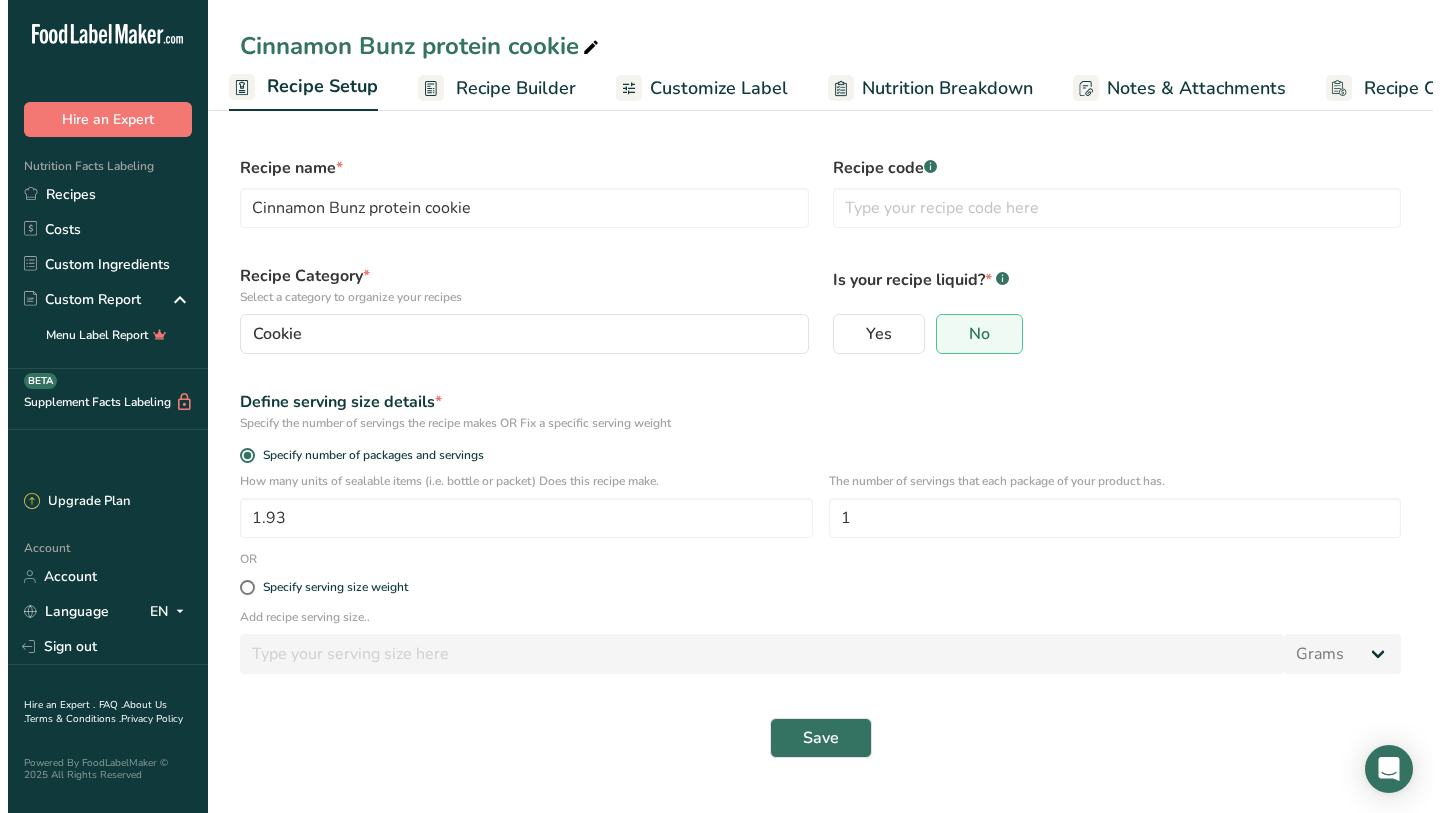 scroll, scrollTop: 0, scrollLeft: 7, axis: horizontal 